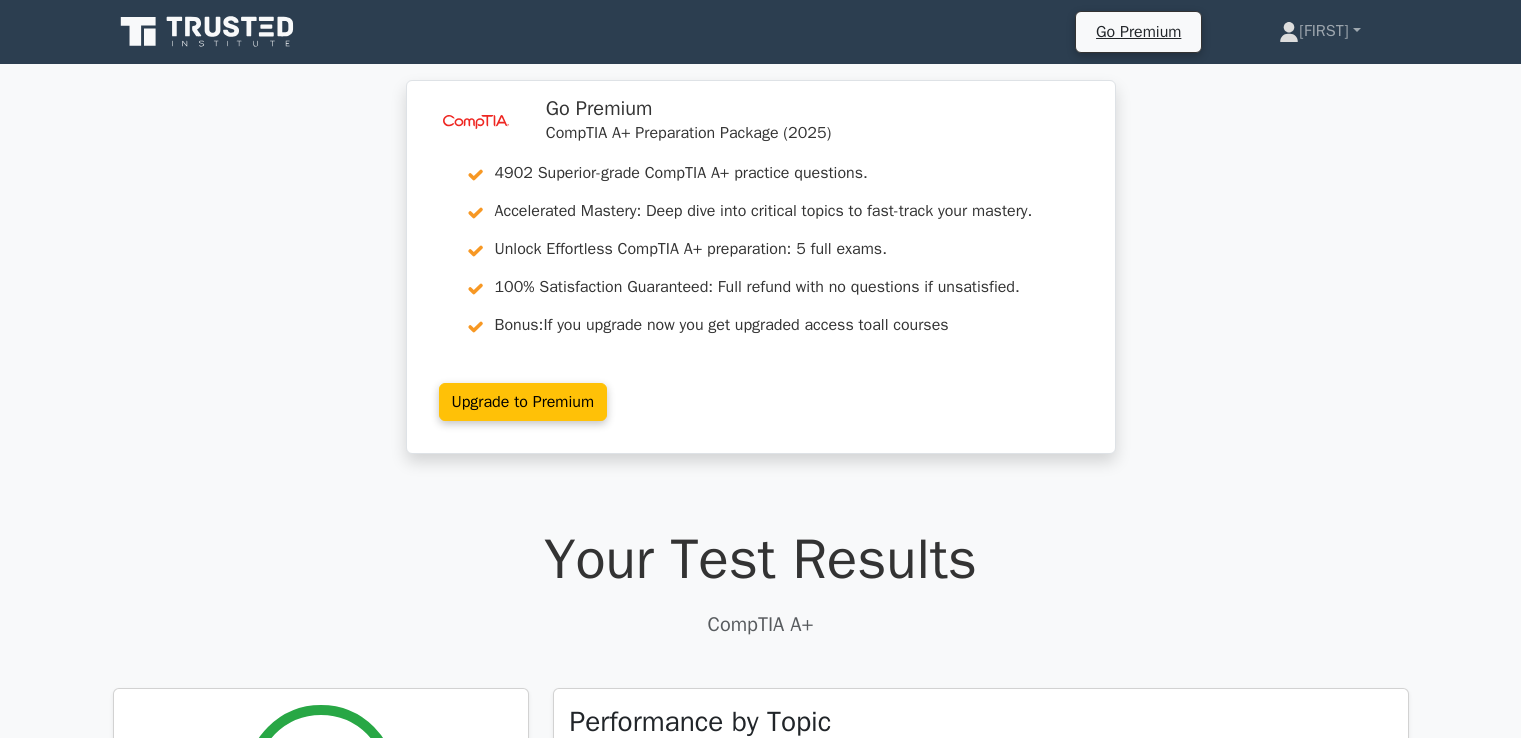 scroll, scrollTop: 0, scrollLeft: 0, axis: both 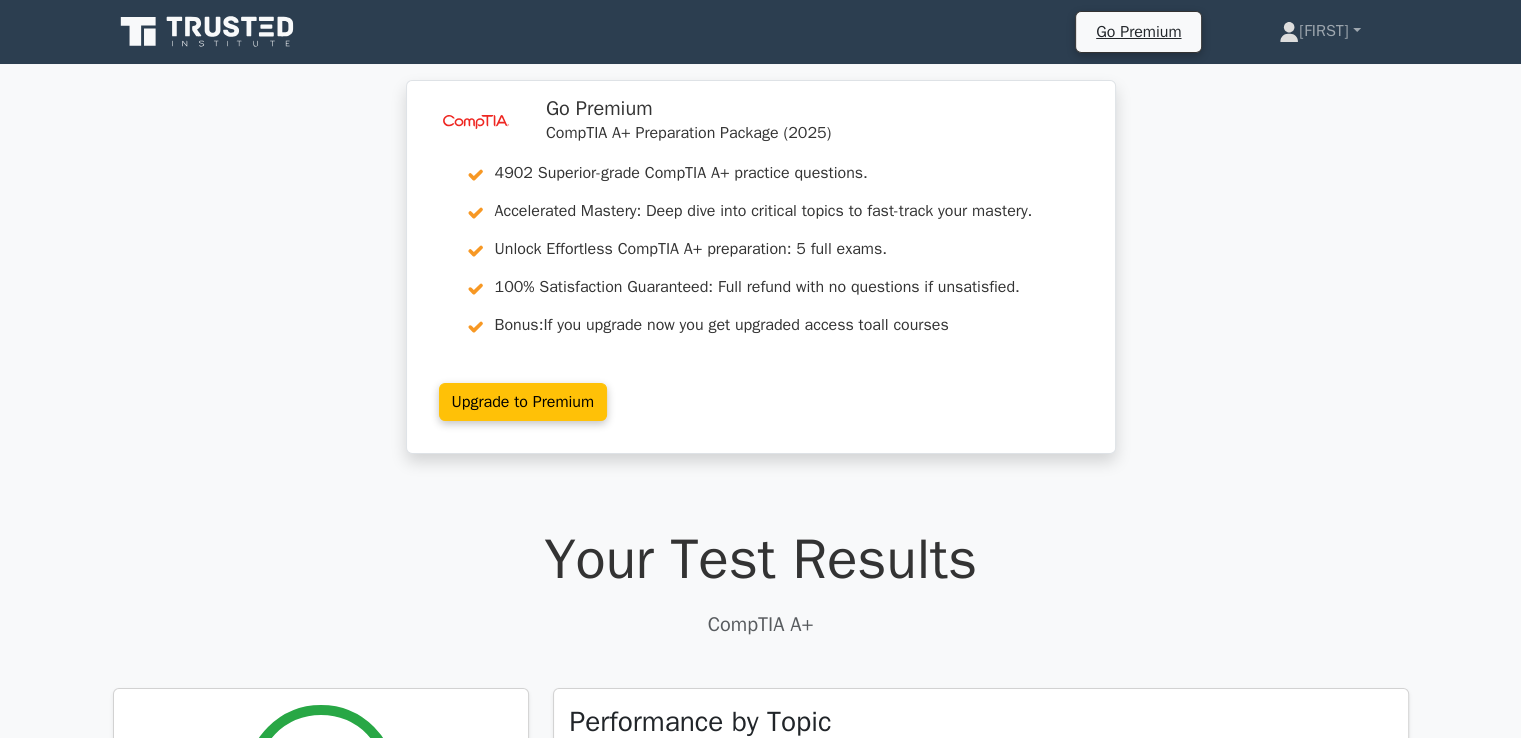 click 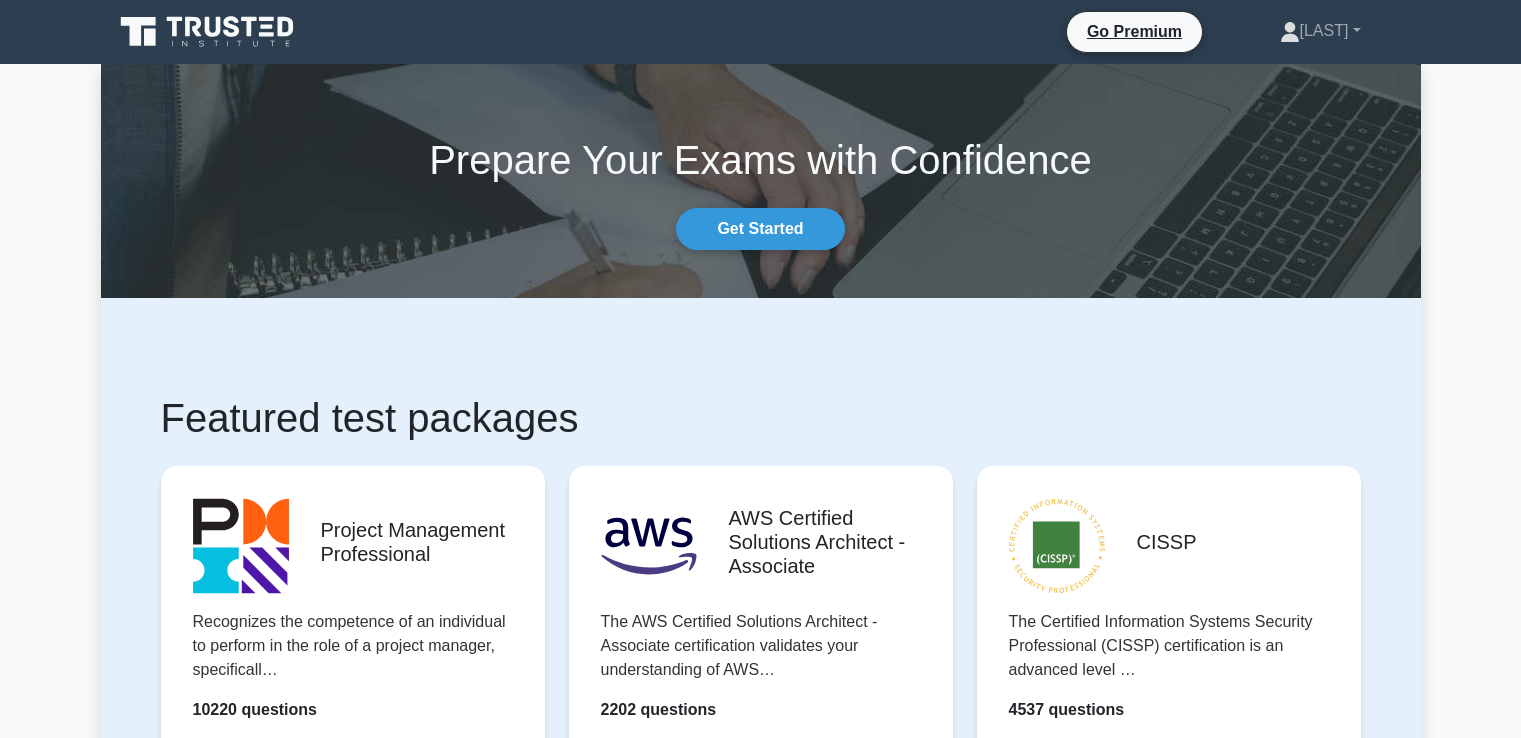 scroll, scrollTop: 0, scrollLeft: 0, axis: both 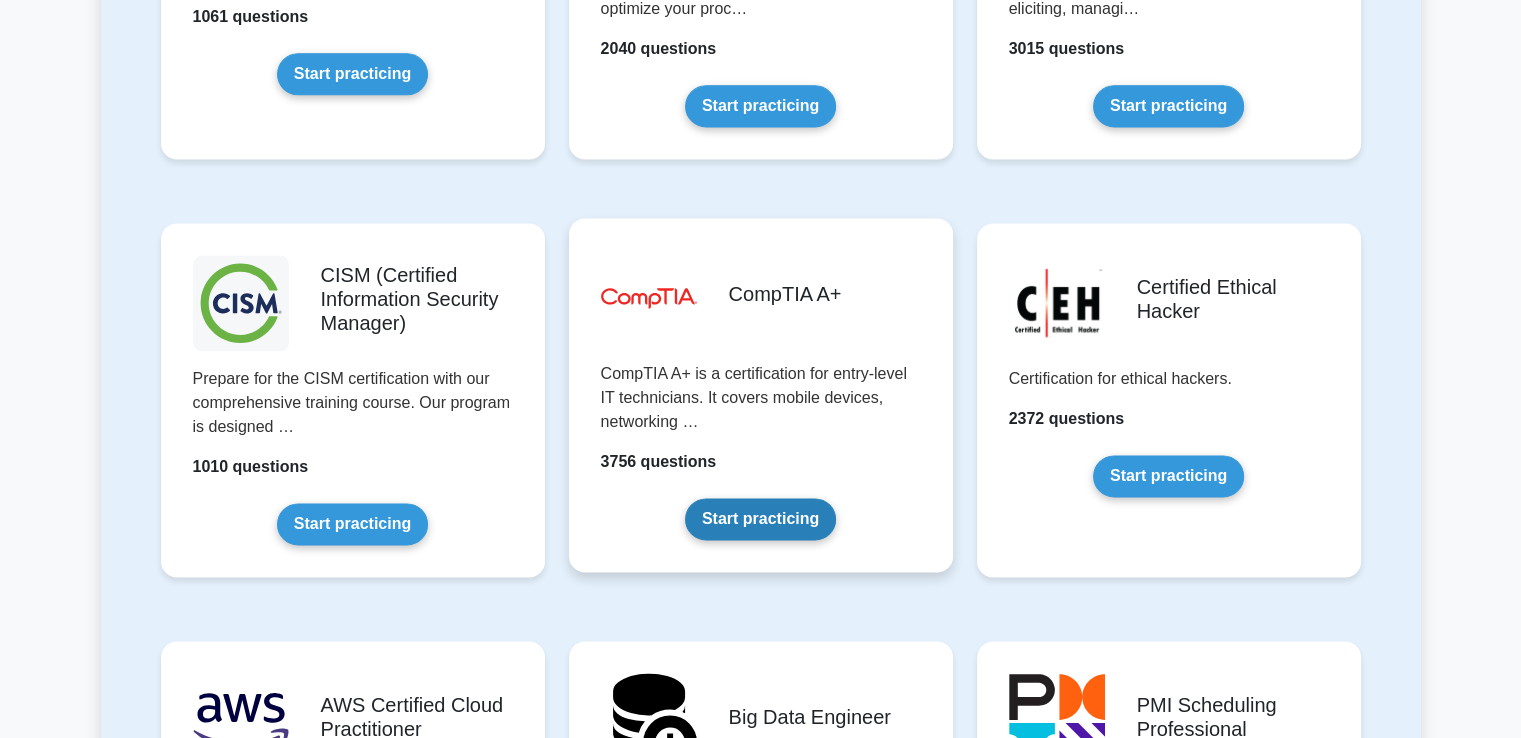 click on "Start practicing" at bounding box center [760, 519] 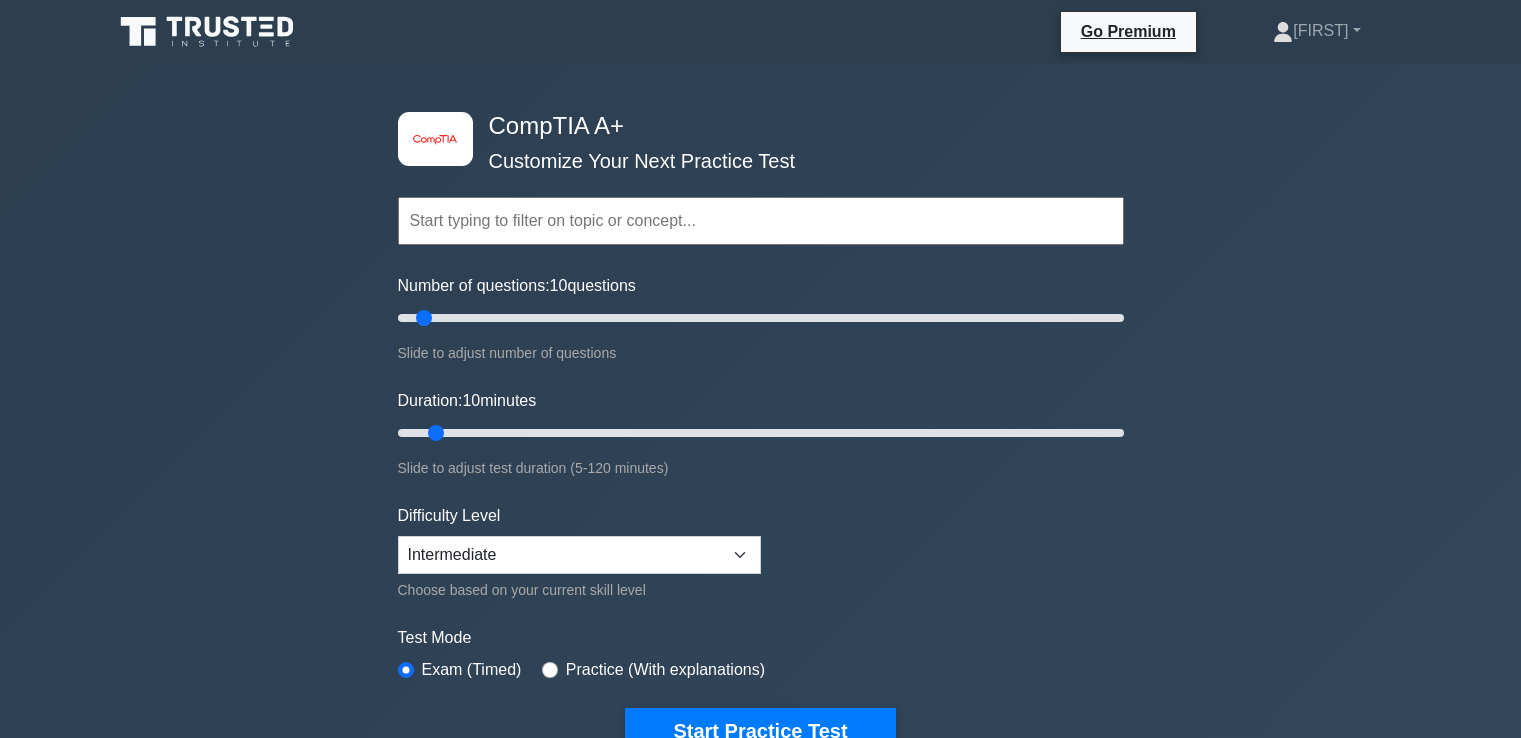 scroll, scrollTop: 0, scrollLeft: 0, axis: both 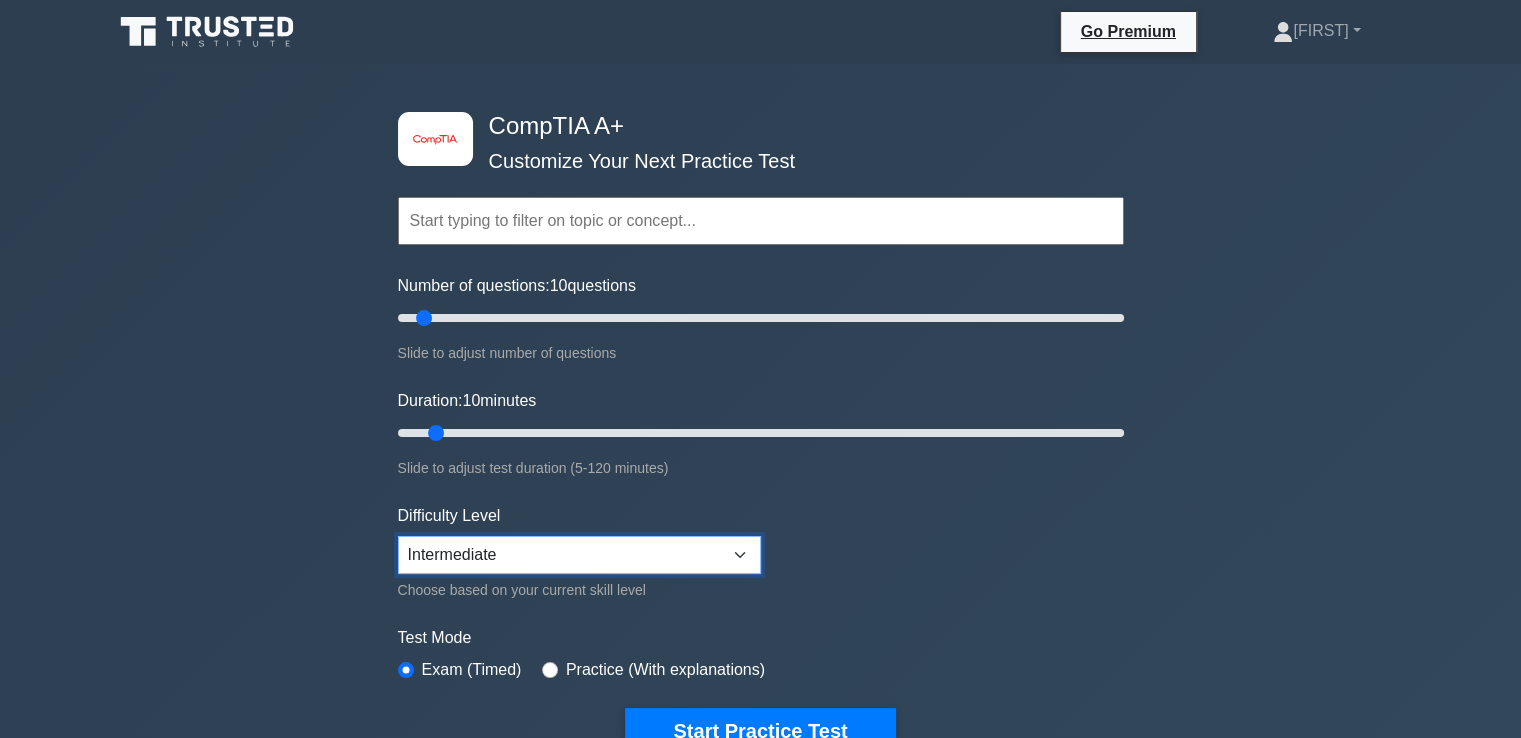 click on "Beginner
Intermediate
Expert" at bounding box center [579, 555] 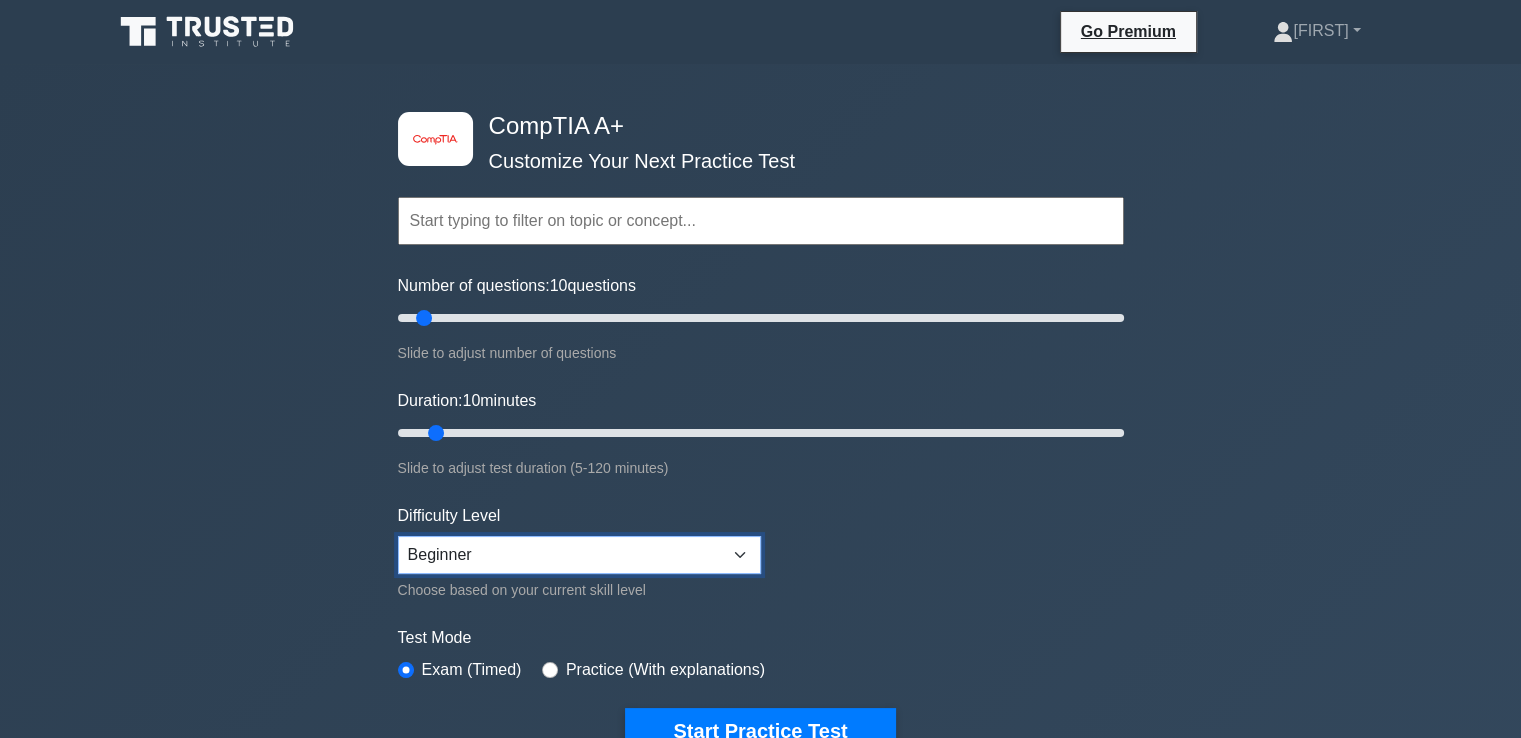 click on "Beginner
Intermediate
Expert" at bounding box center [579, 555] 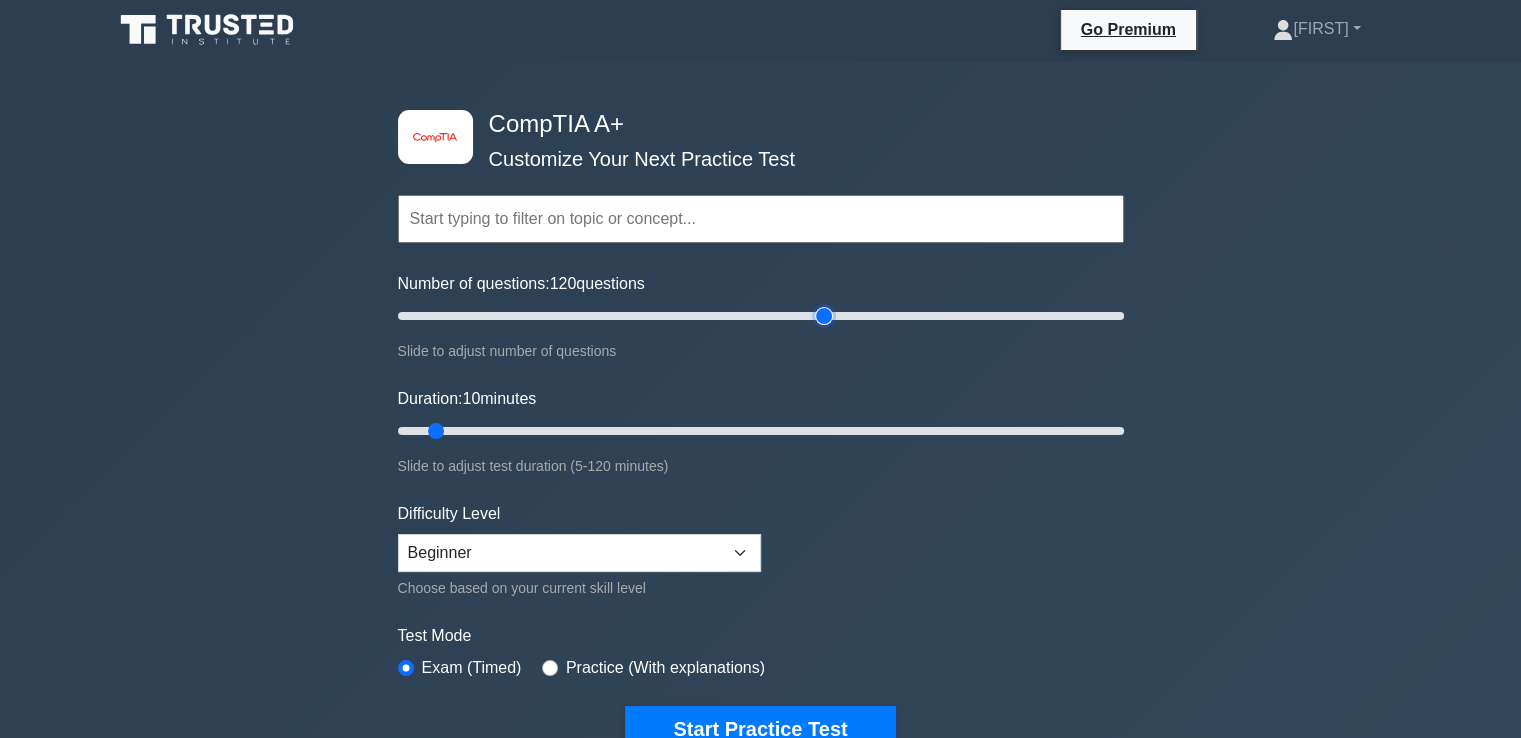 click on "Number of questions:  120  questions" at bounding box center [761, 316] 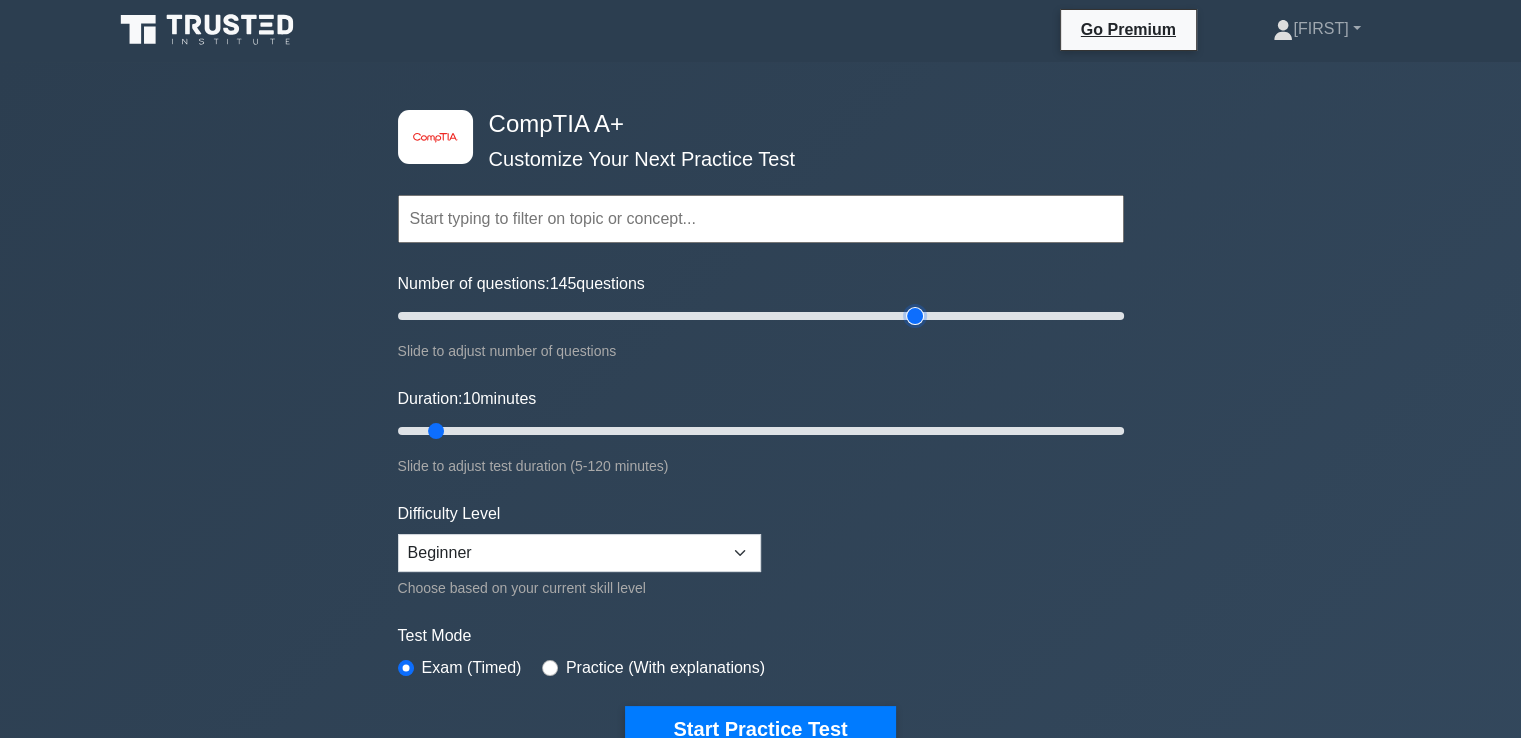 click on "Number of questions:  145  questions" at bounding box center (761, 316) 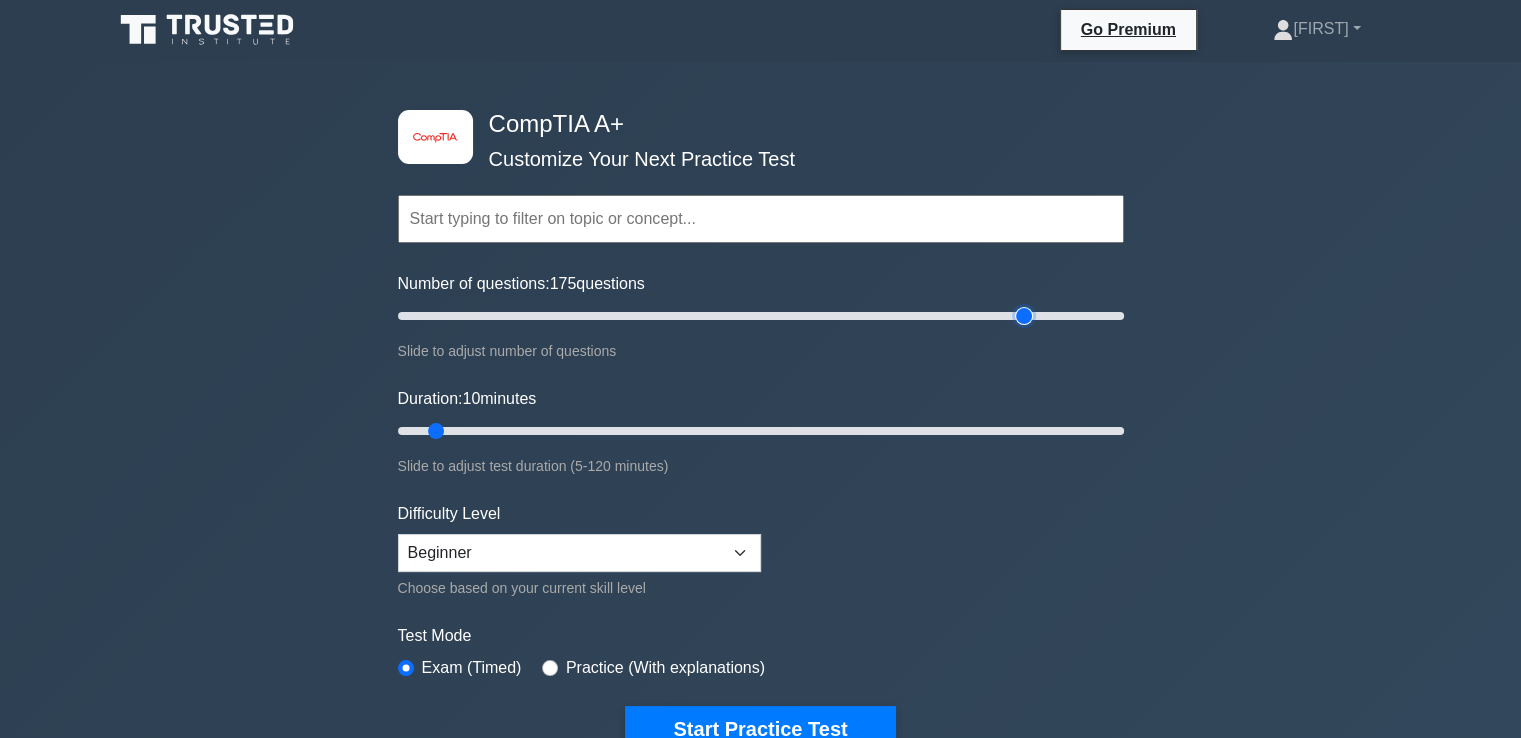 click on "Number of questions:  175  questions" at bounding box center [761, 316] 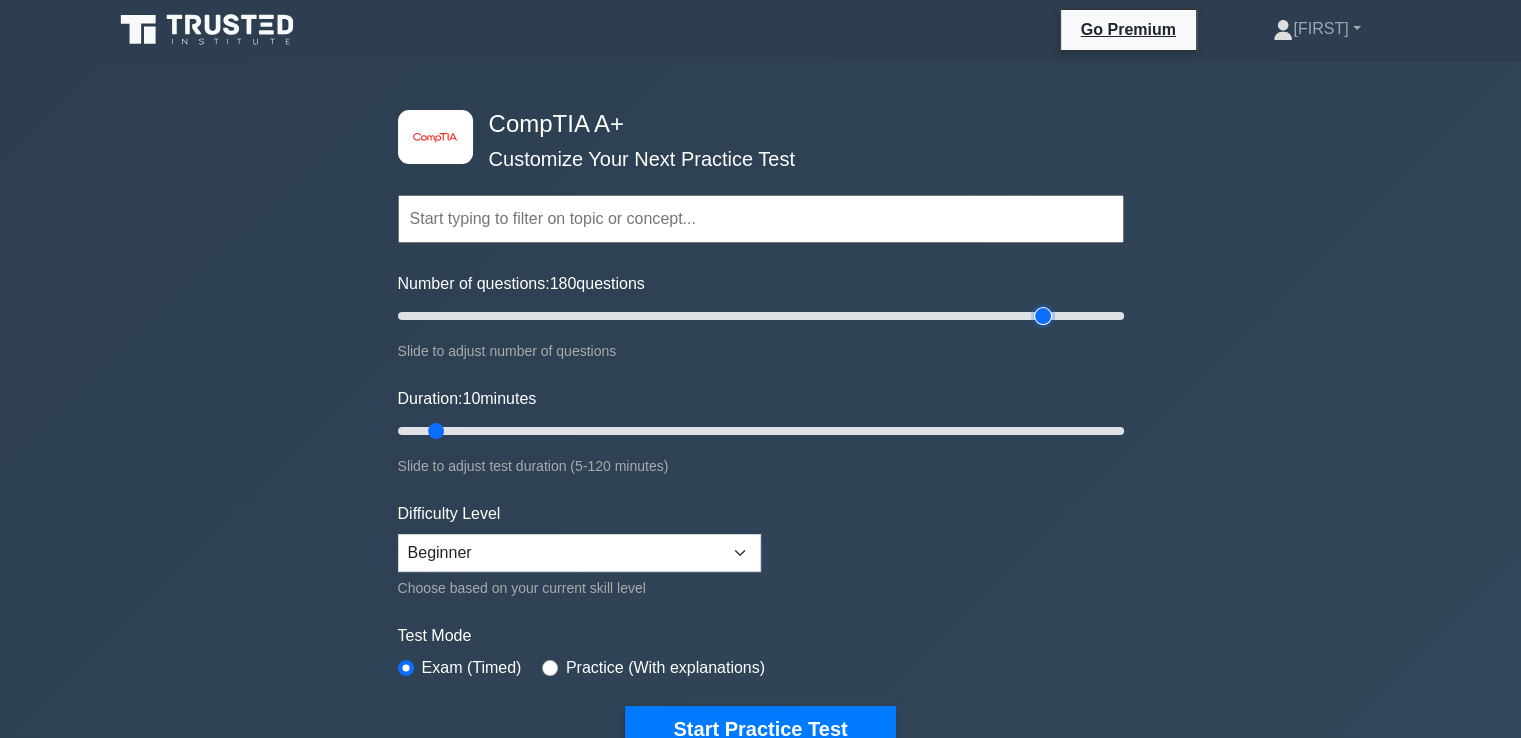 type on "180" 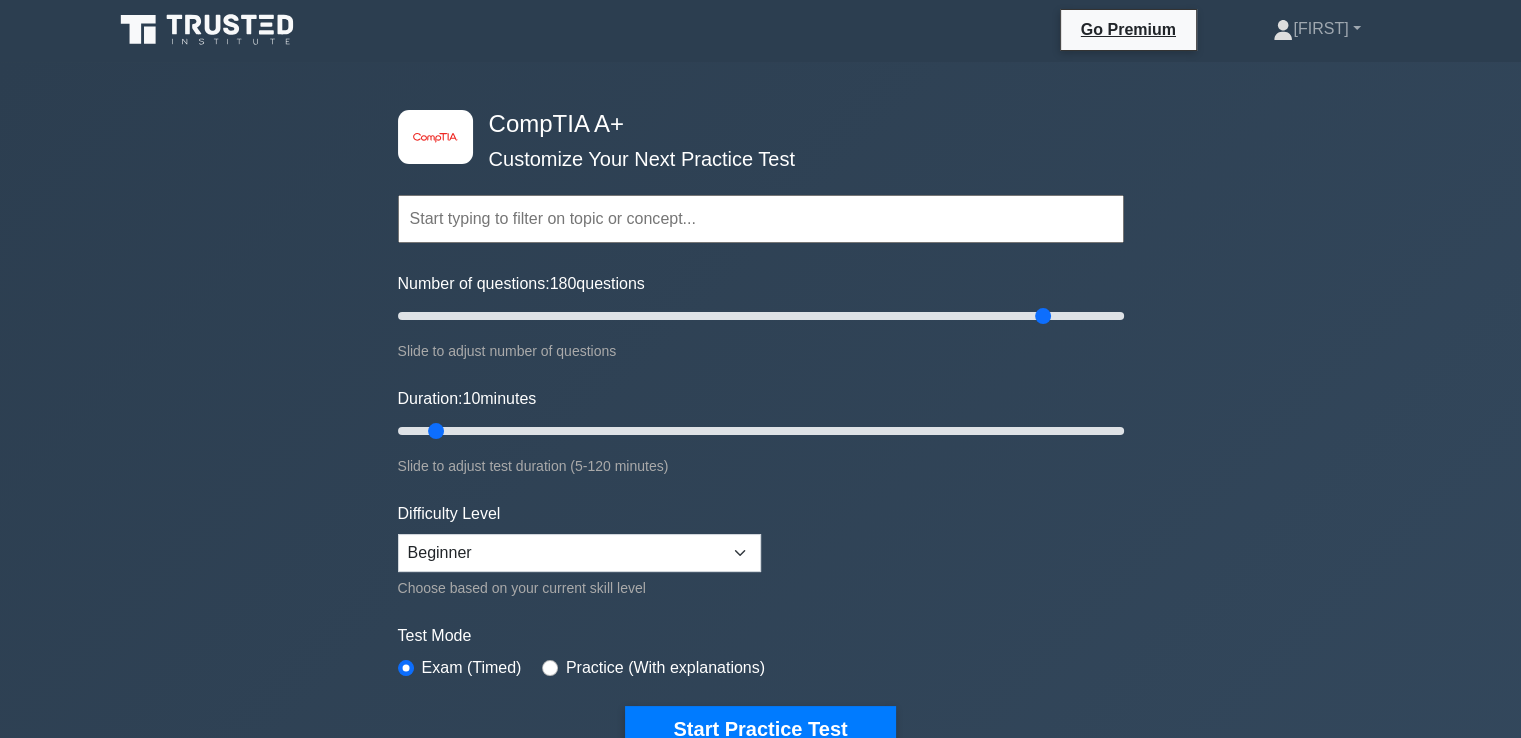 click on "Slide to adjust number of questions" at bounding box center [761, 351] 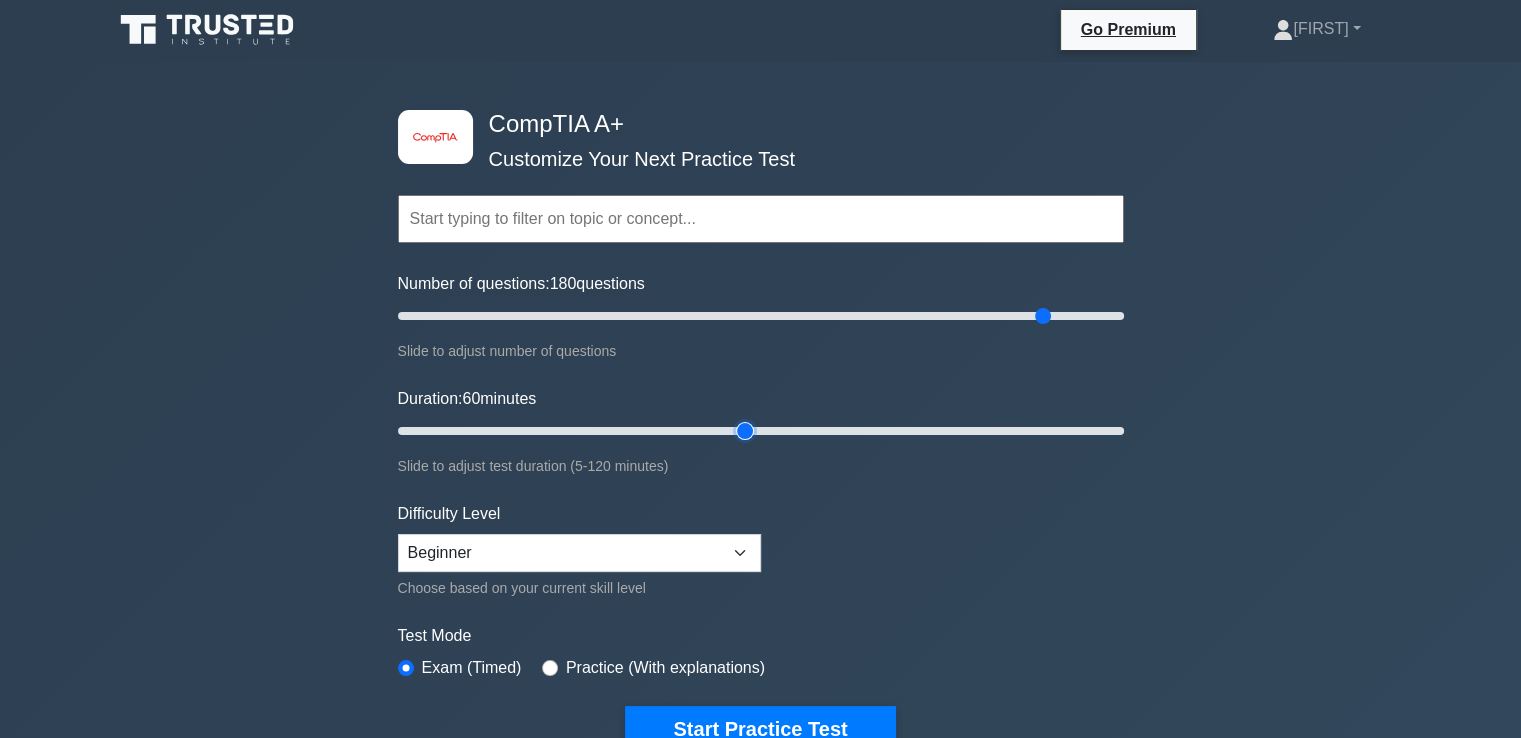 click on "Duration:  60  minutes" at bounding box center (761, 431) 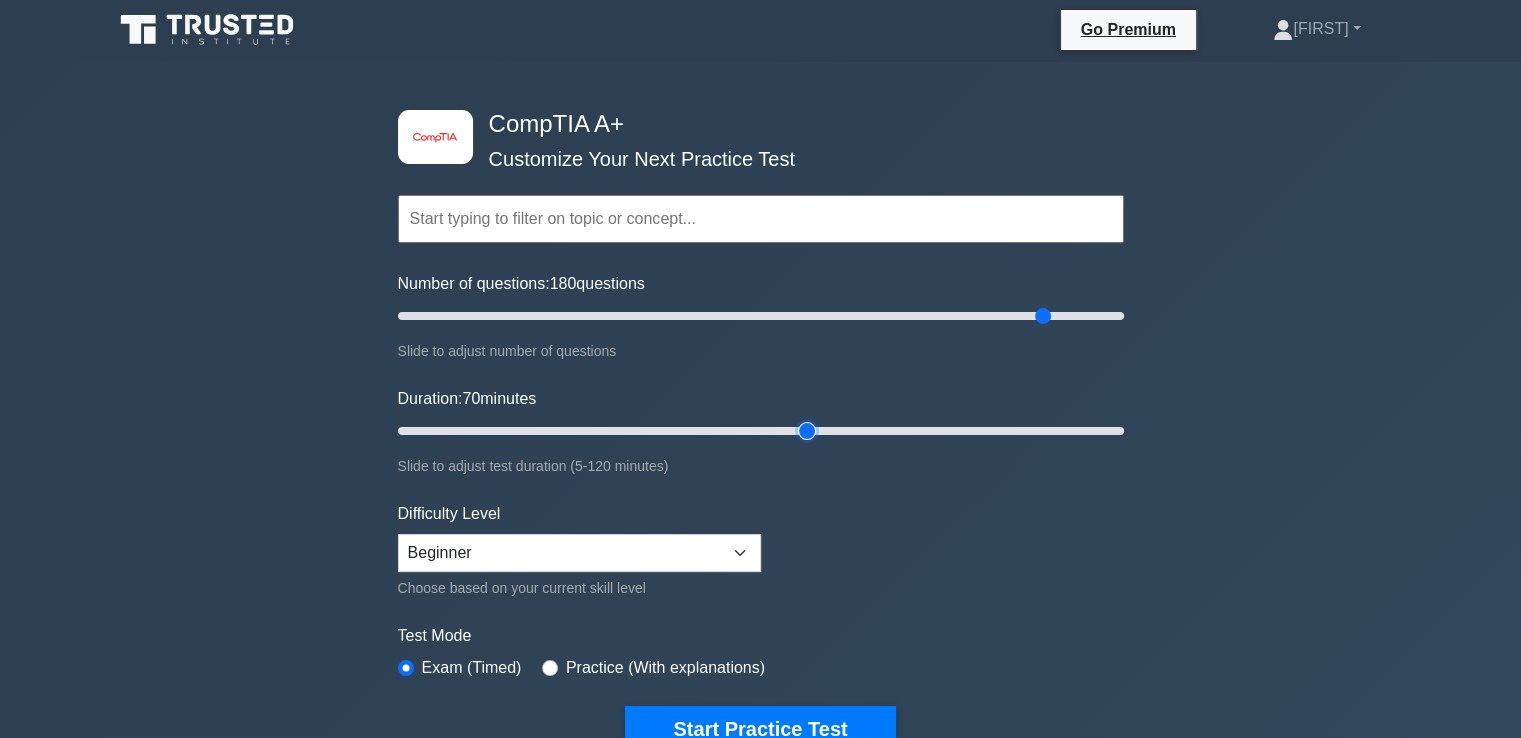 click on "Duration:  70  minutes" at bounding box center [761, 431] 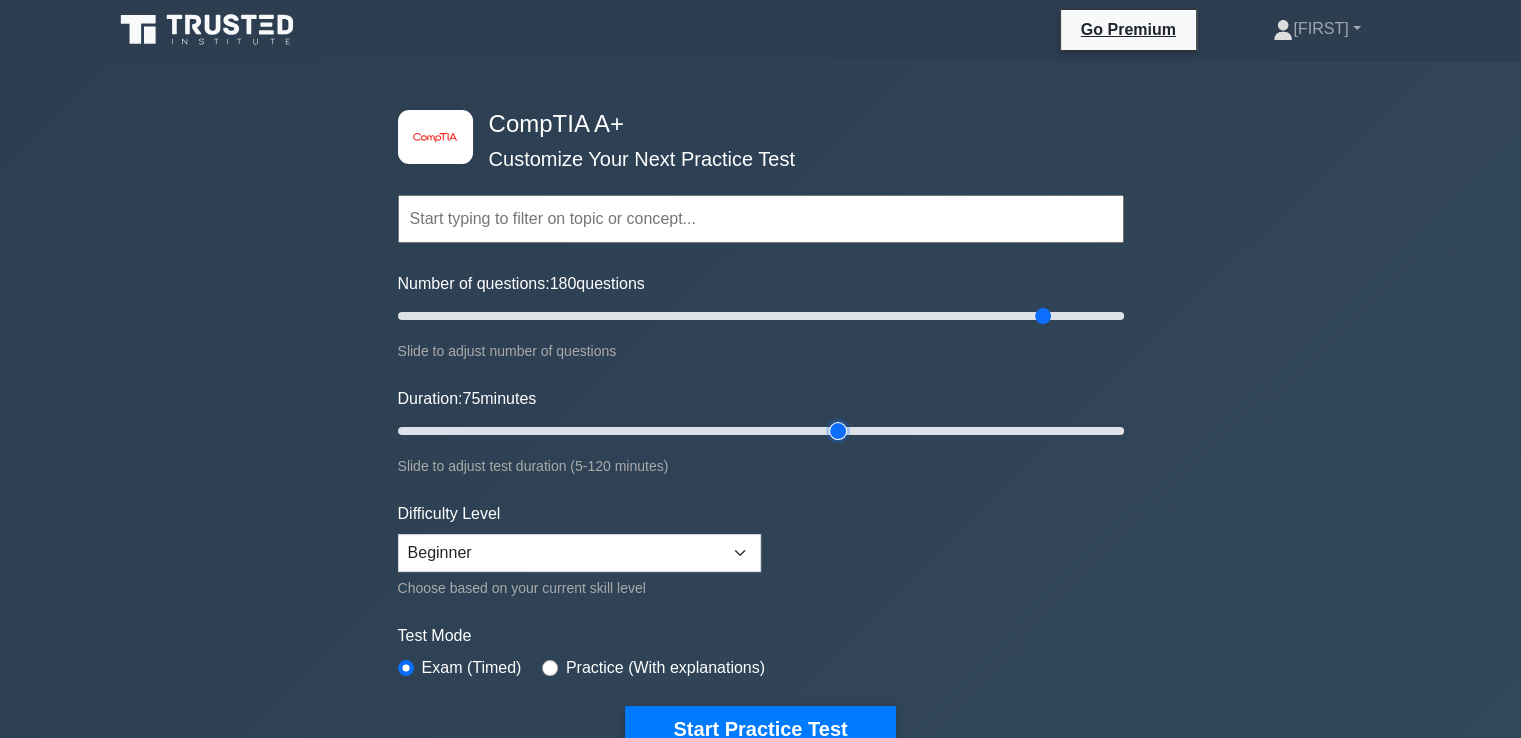 click on "Duration:  75  minutes" at bounding box center [761, 431] 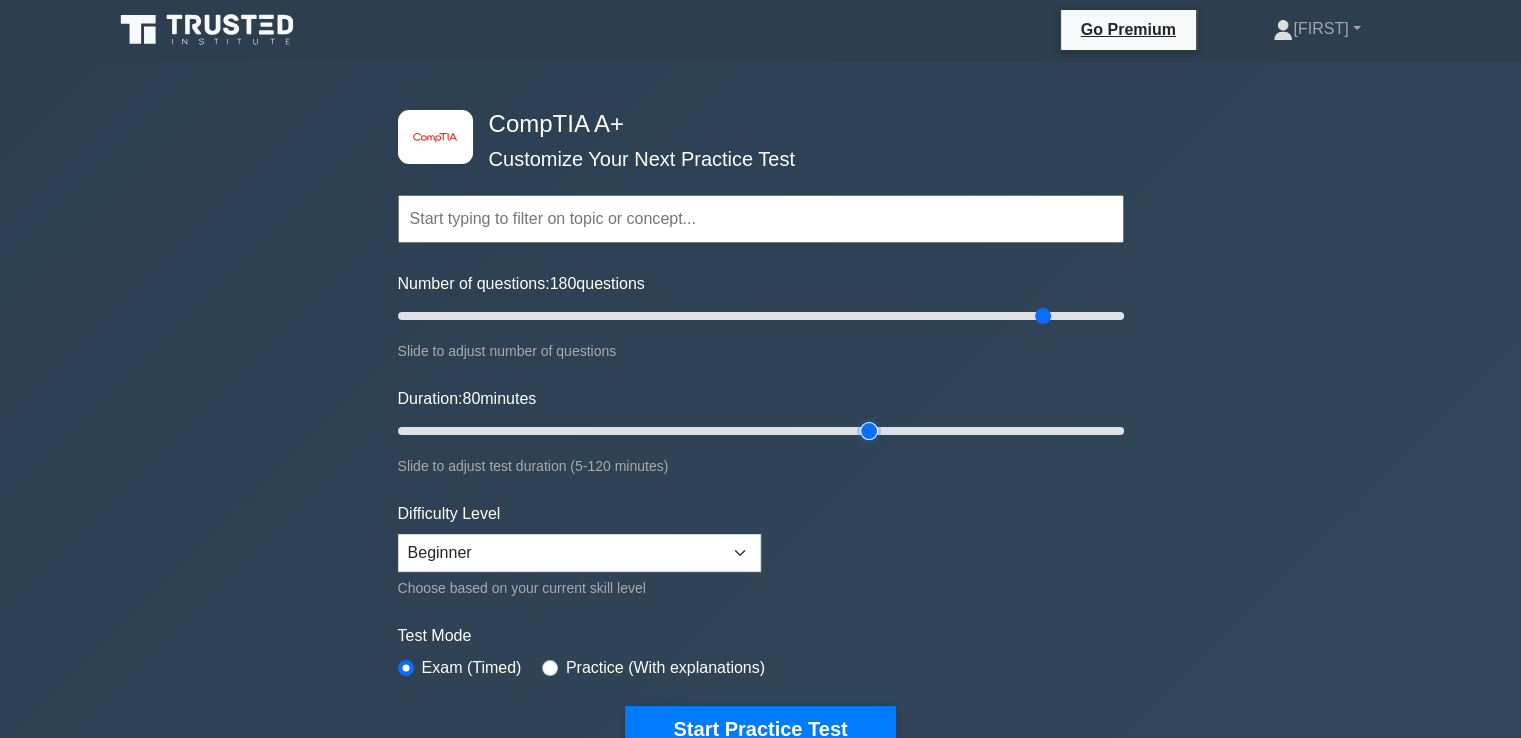 click on "Duration:  80  minutes" at bounding box center (761, 431) 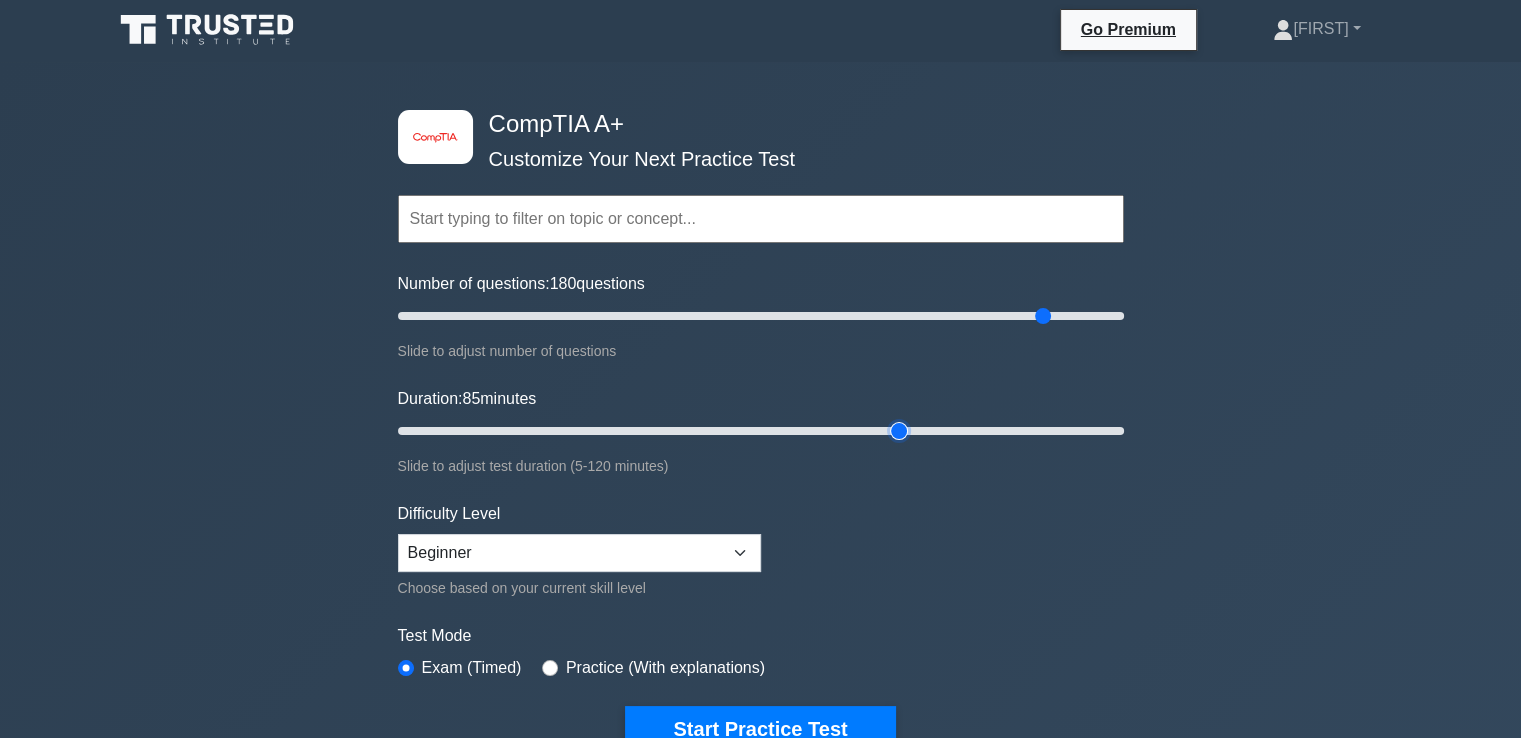 click on "Duration:  85  minutes" at bounding box center (761, 431) 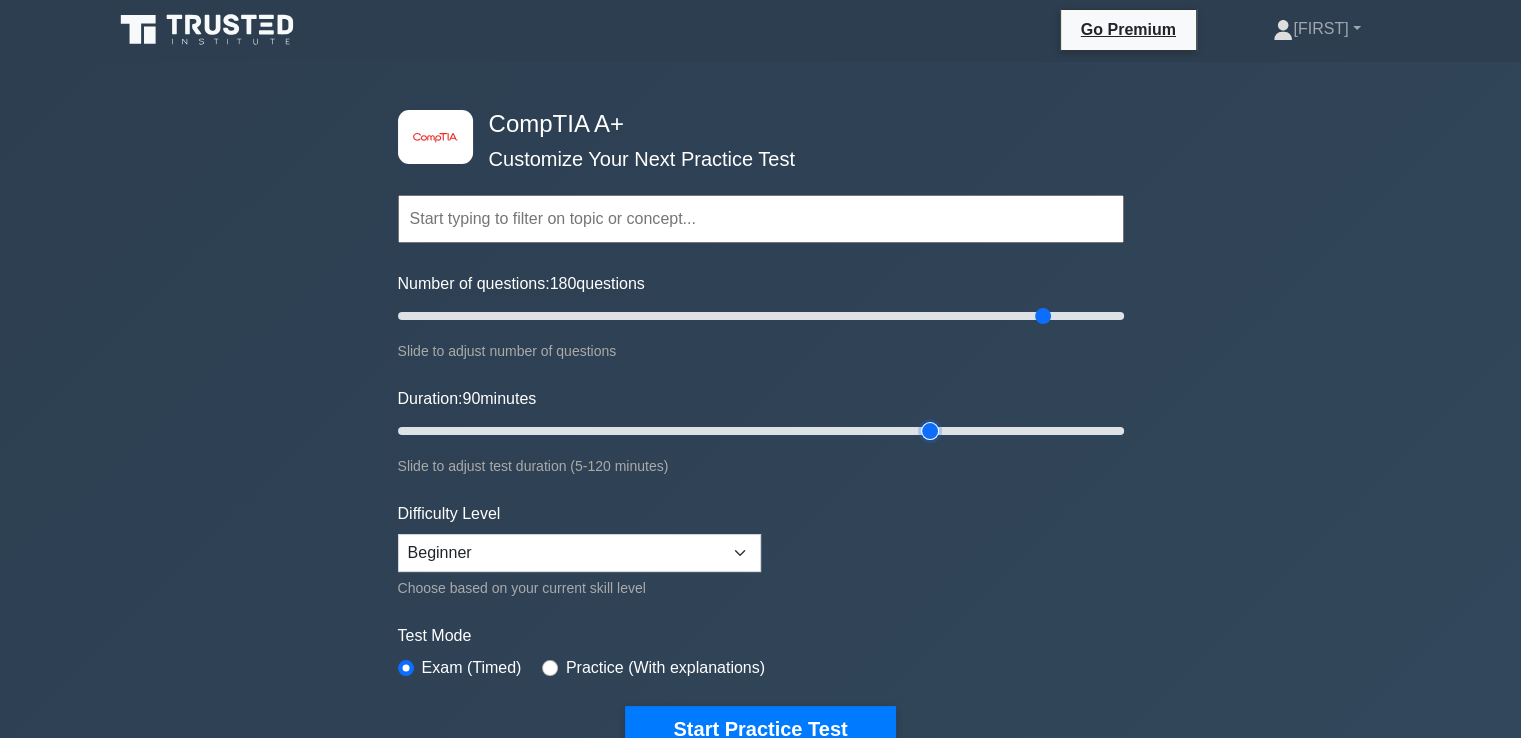 type on "90" 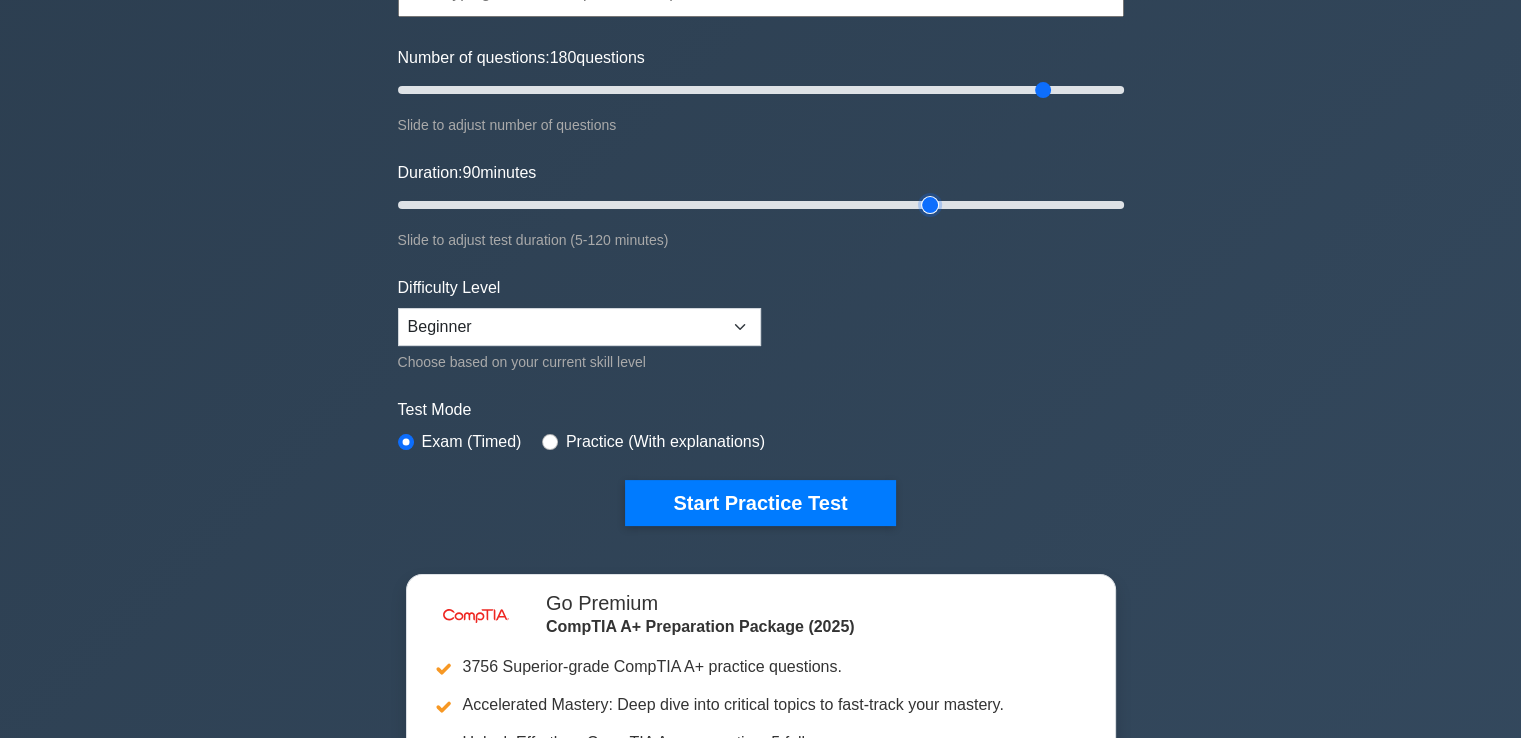 scroll, scrollTop: 230, scrollLeft: 0, axis: vertical 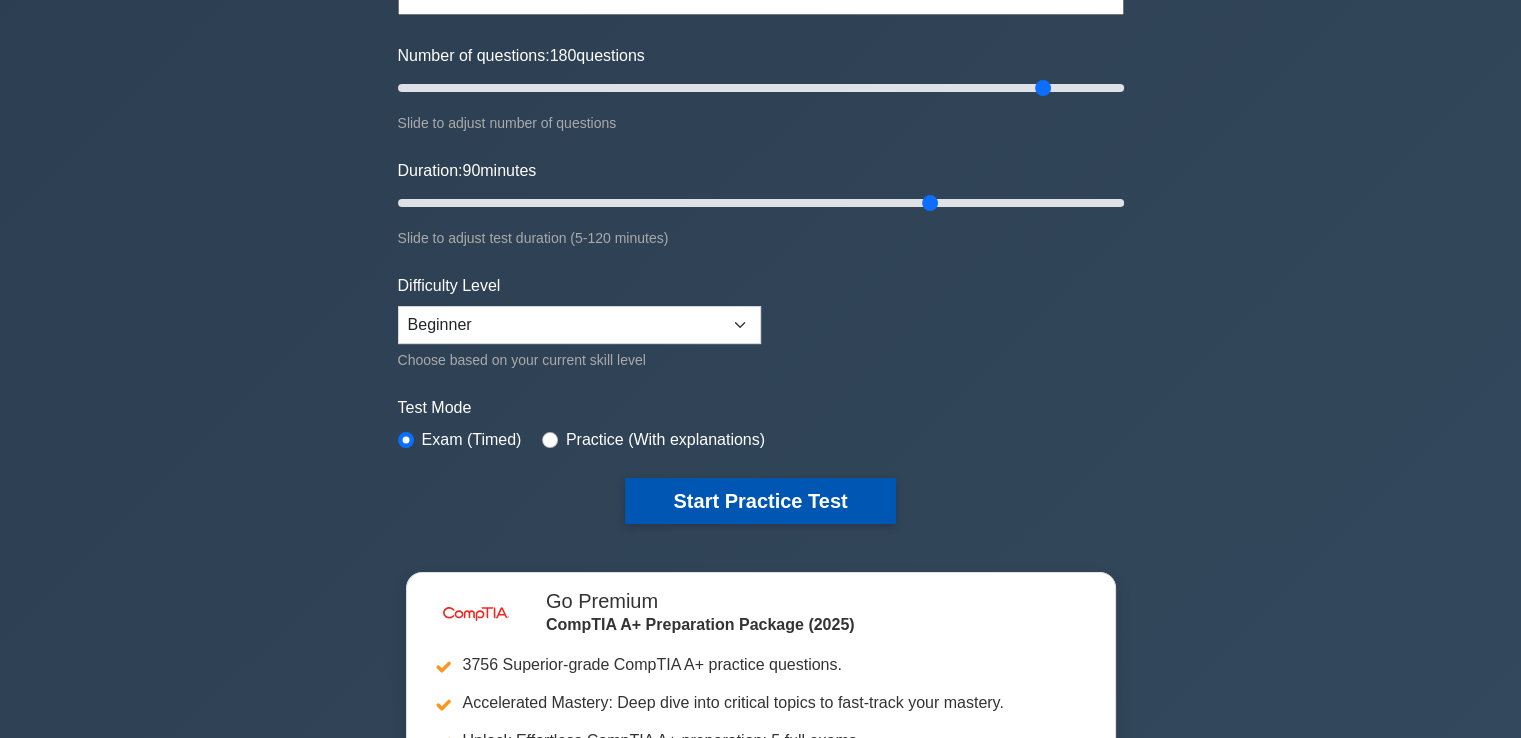 click on "Start Practice Test" at bounding box center (760, 501) 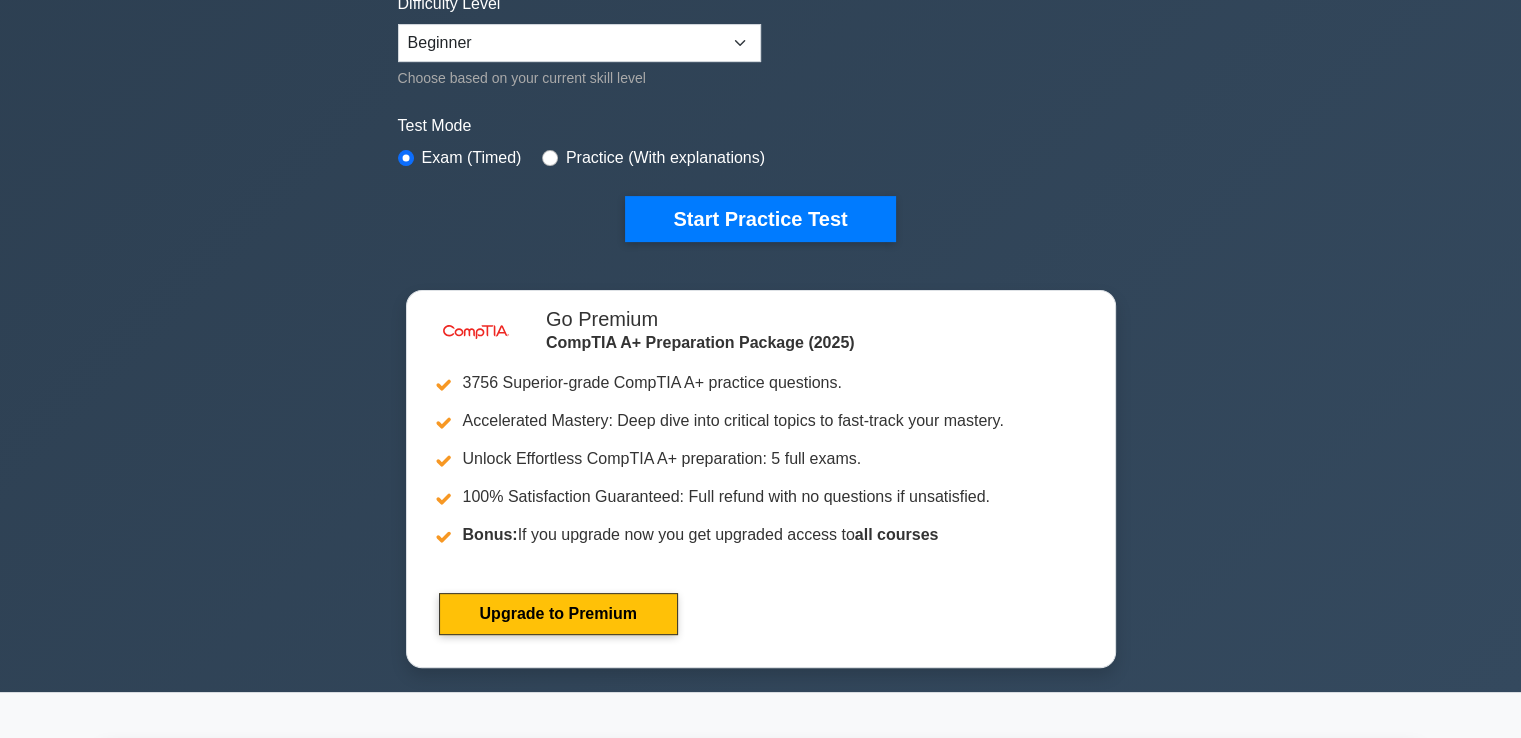 scroll, scrollTop: 511, scrollLeft: 0, axis: vertical 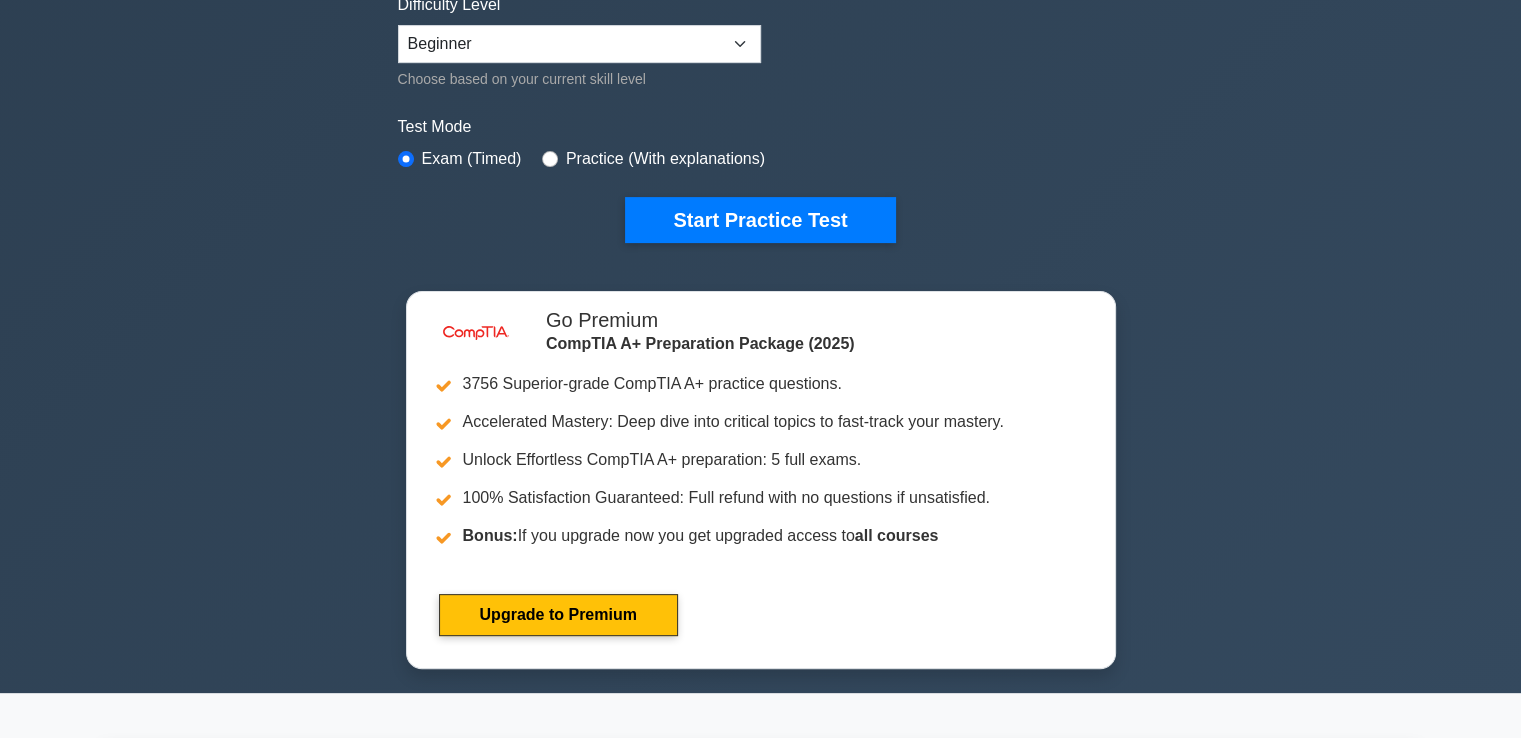 click on "Practice (With explanations)" at bounding box center [665, 159] 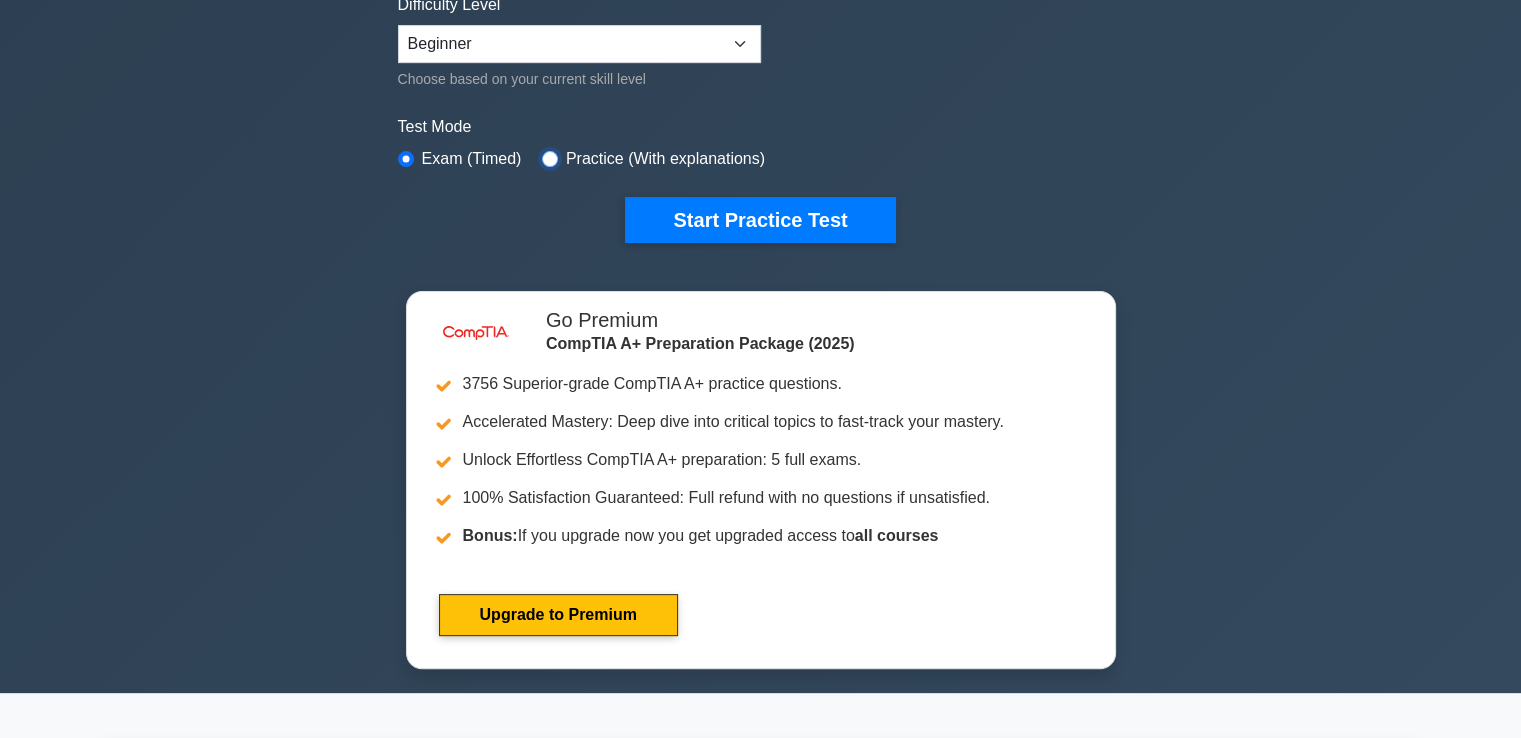 click at bounding box center (550, 159) 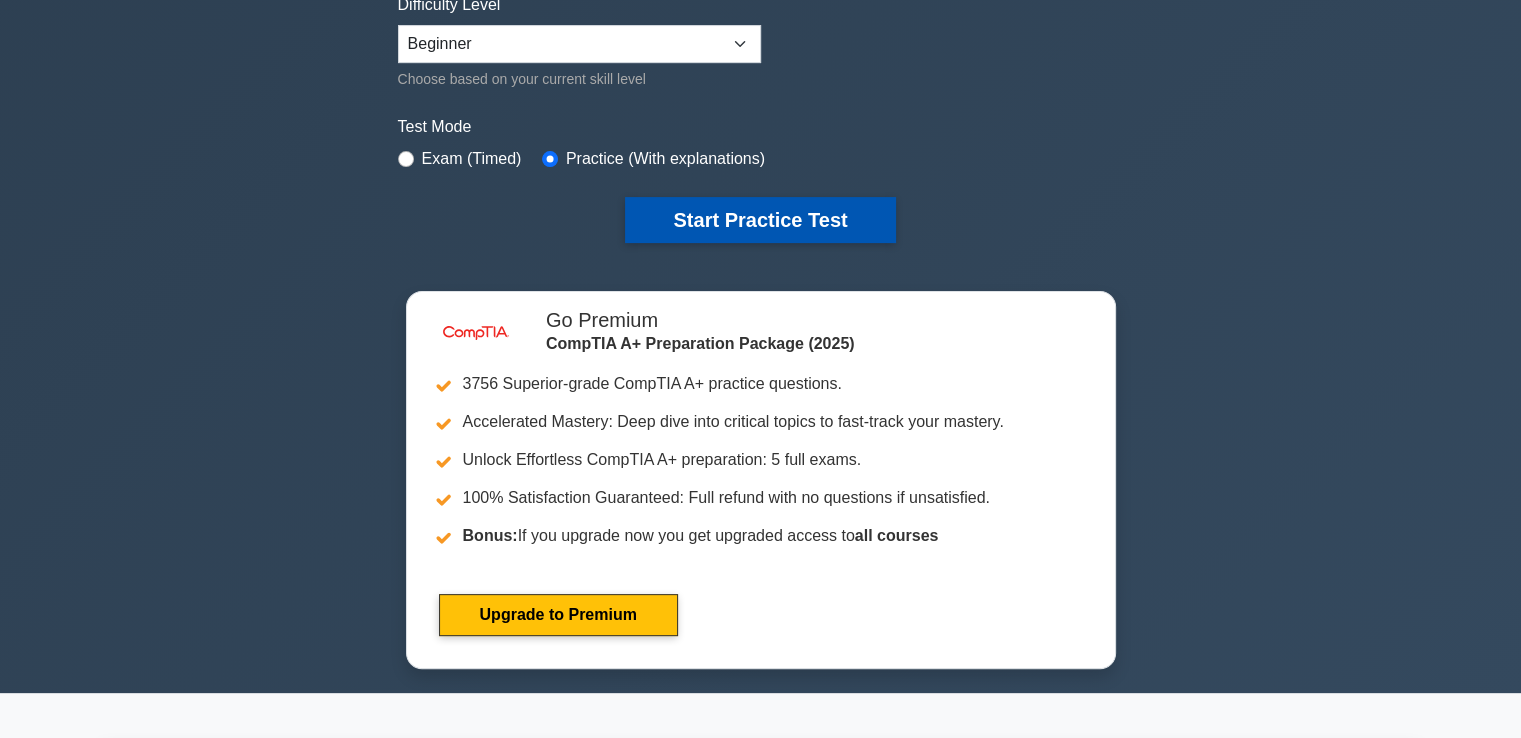 click on "Start Practice Test" at bounding box center (760, 220) 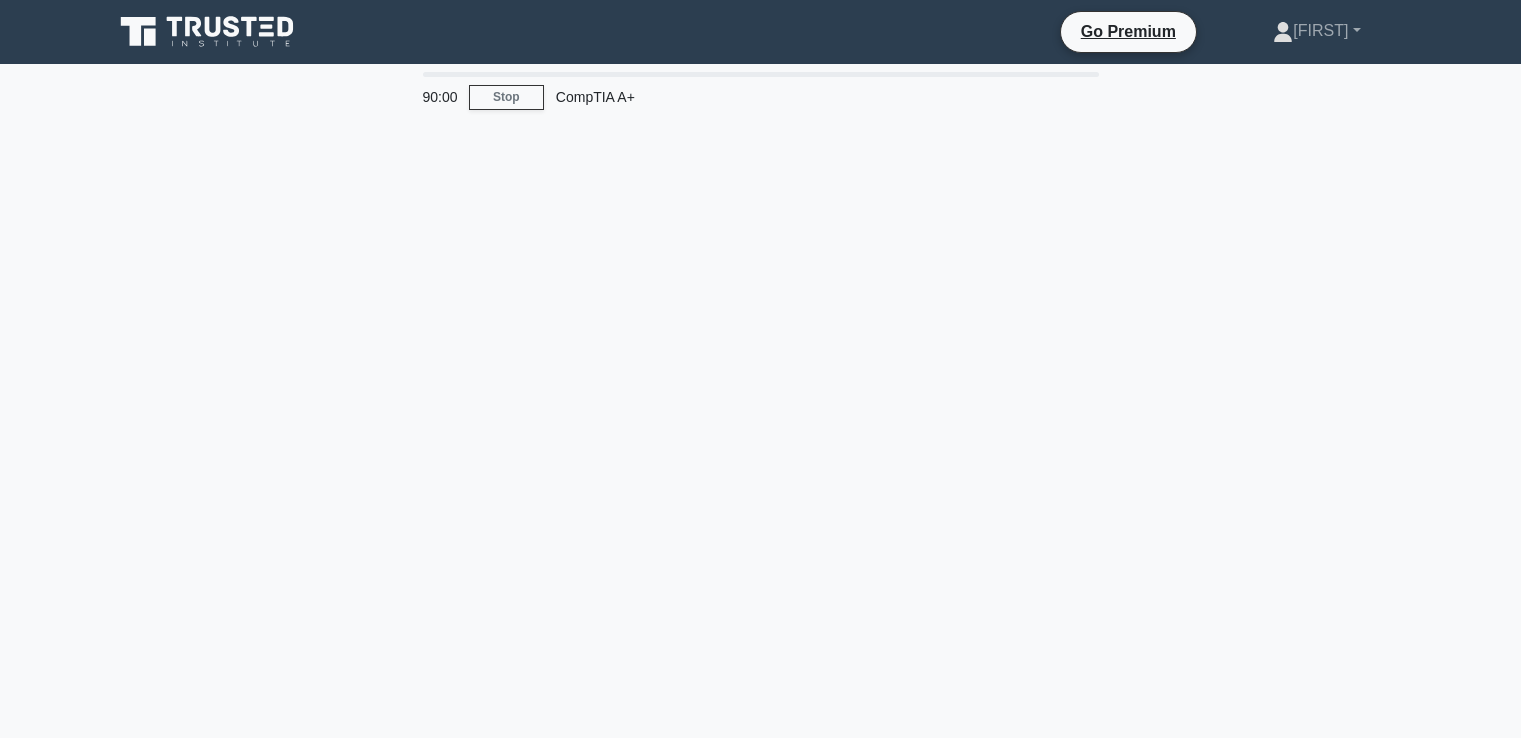 scroll, scrollTop: 0, scrollLeft: 0, axis: both 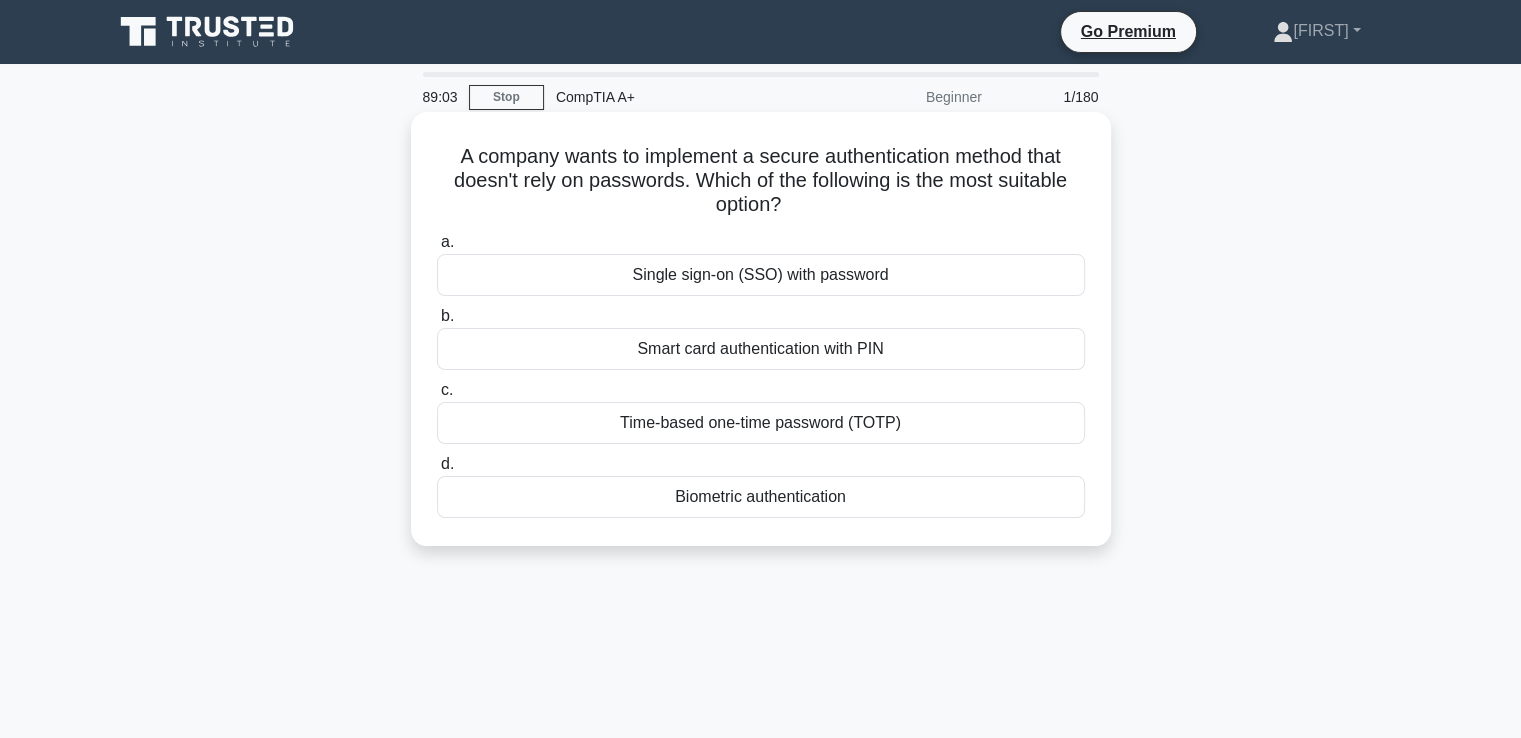 click on "Time-based one-time password (TOTP)" at bounding box center [761, 423] 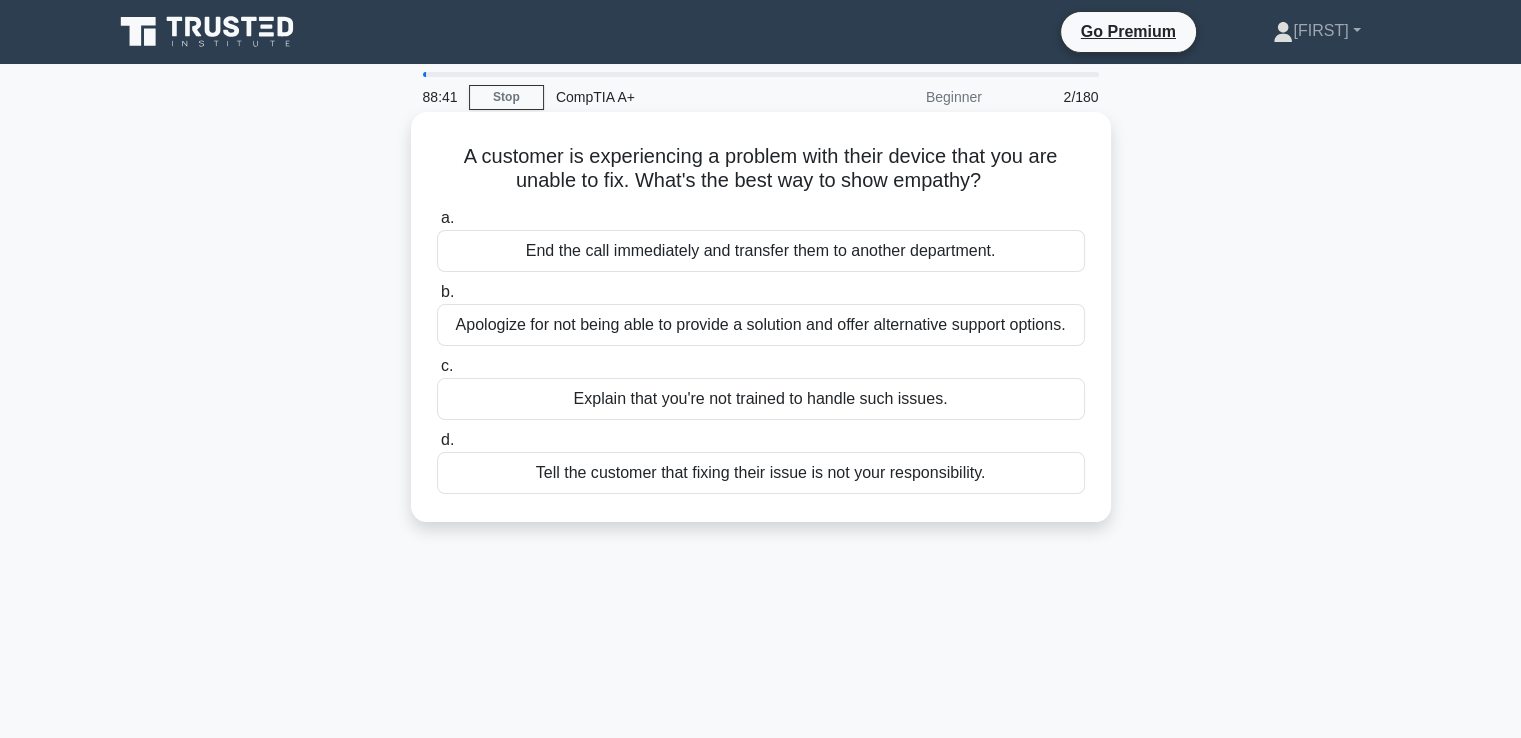 click on "Apologize for not being able to provide a solution and offer alternative support options." at bounding box center (761, 325) 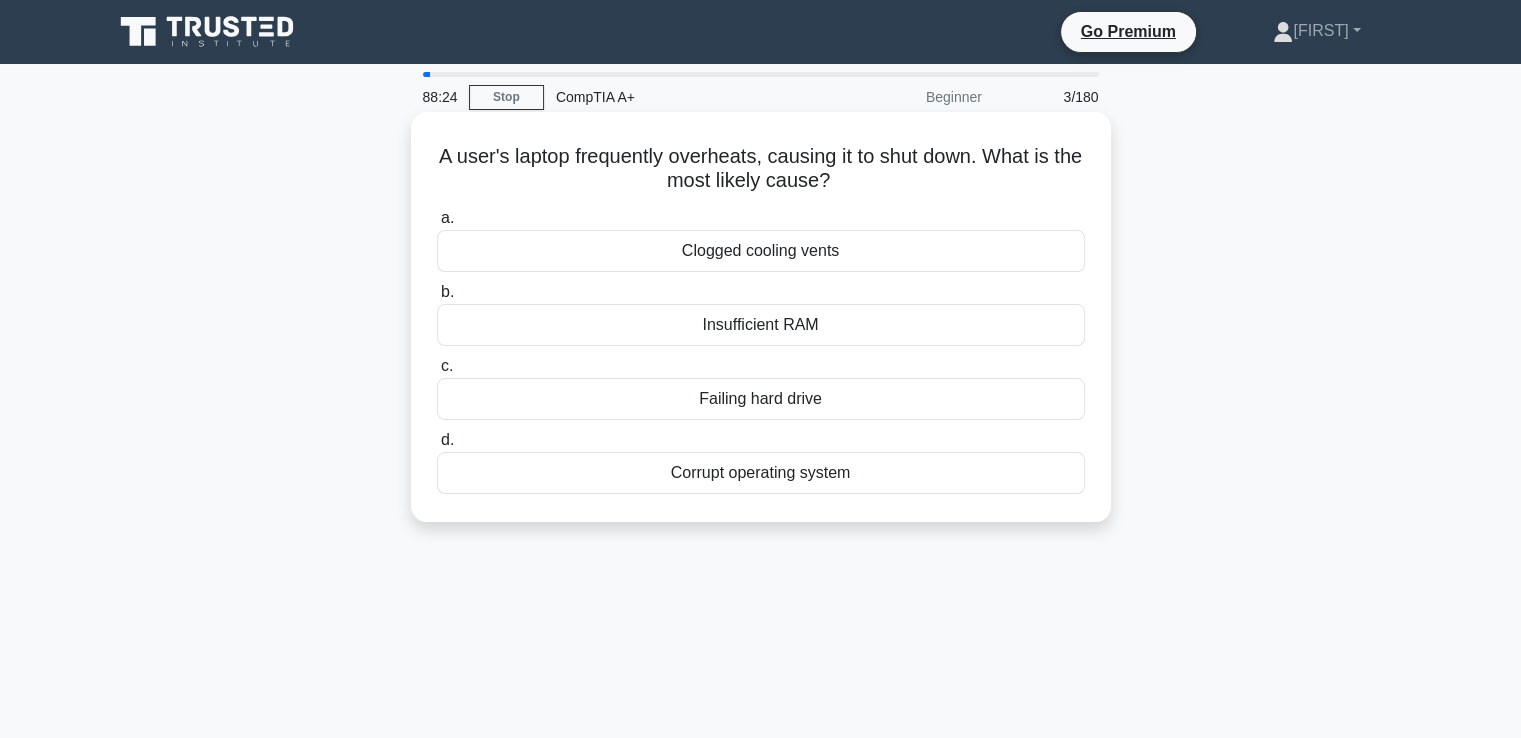 click on "Clogged cooling vents" at bounding box center [761, 251] 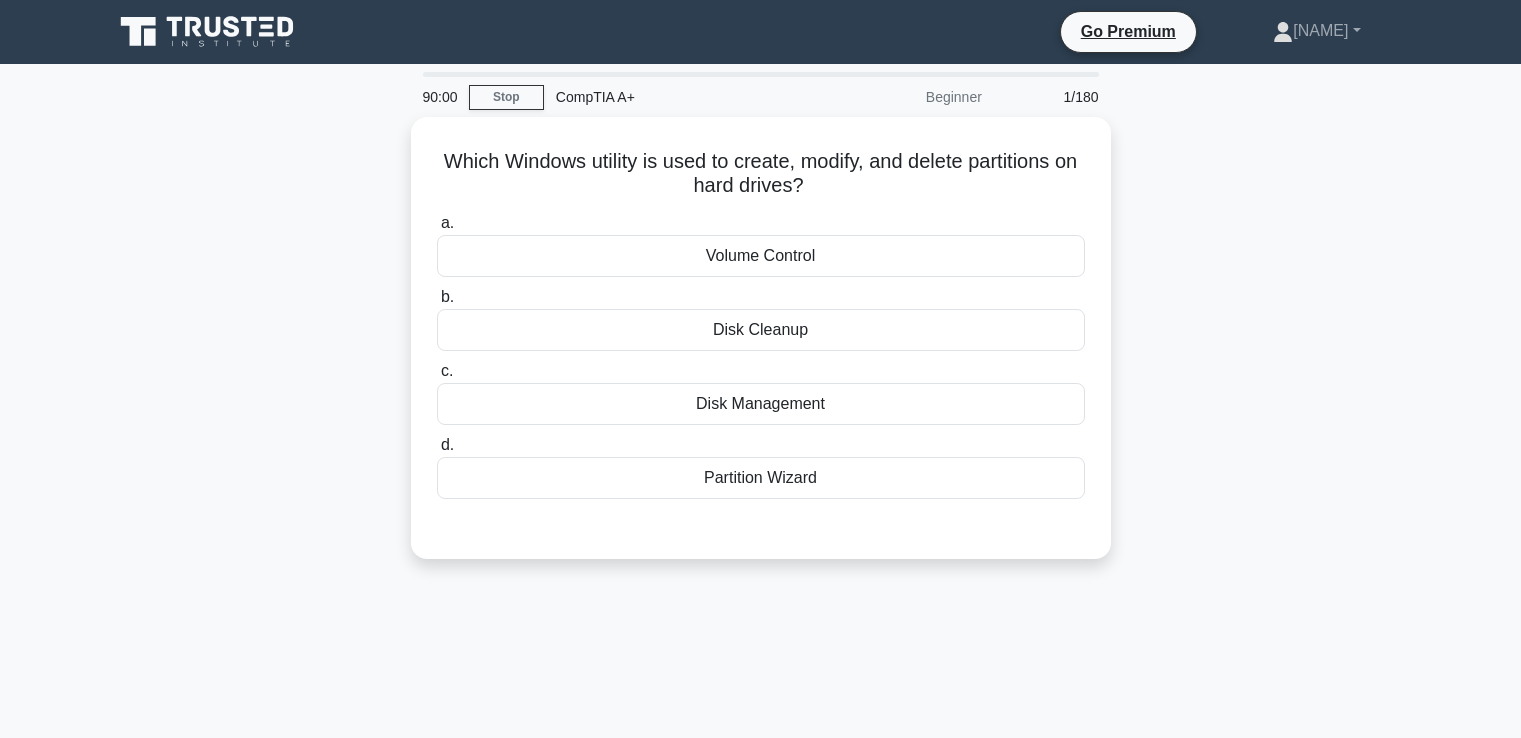 scroll, scrollTop: 0, scrollLeft: 0, axis: both 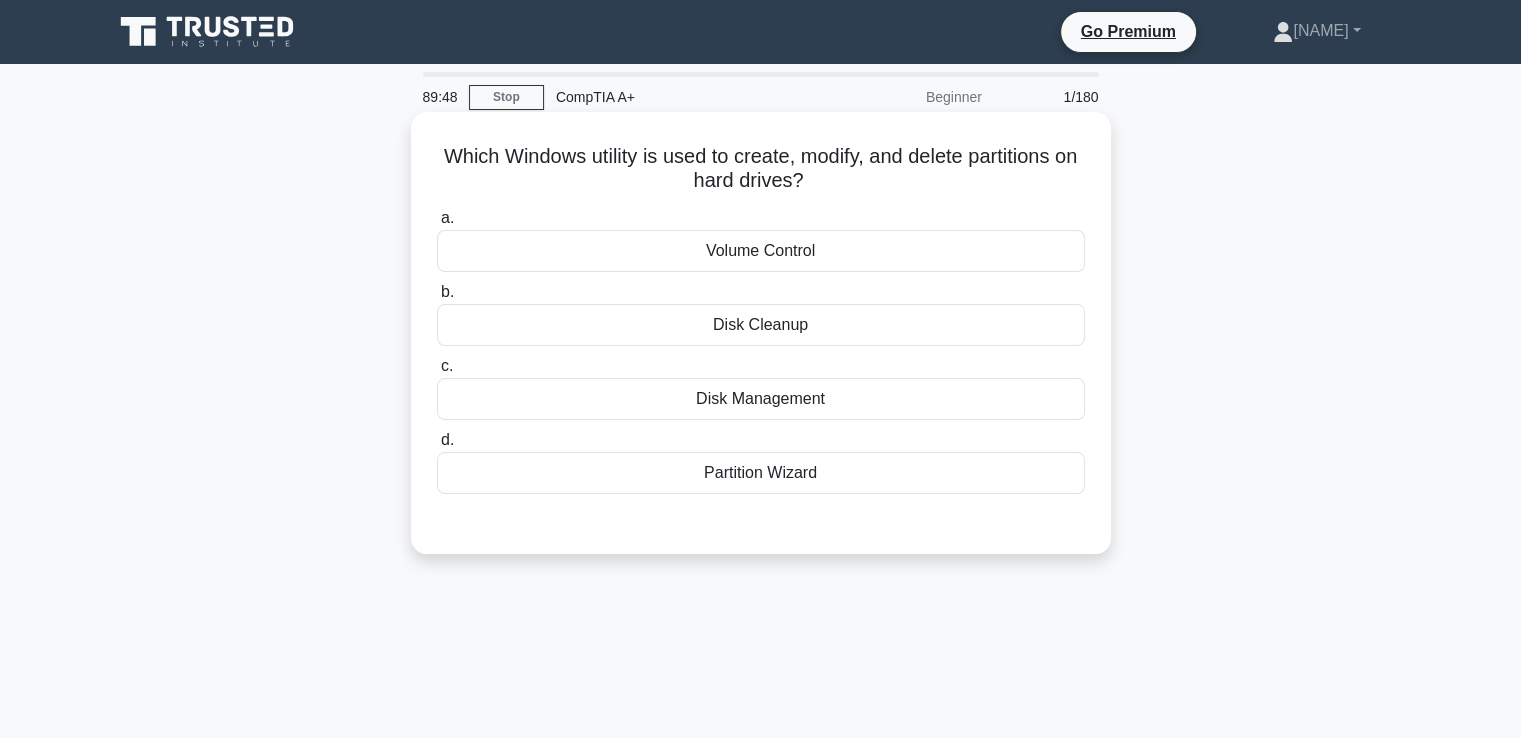 click on "Disk Management" at bounding box center (761, 399) 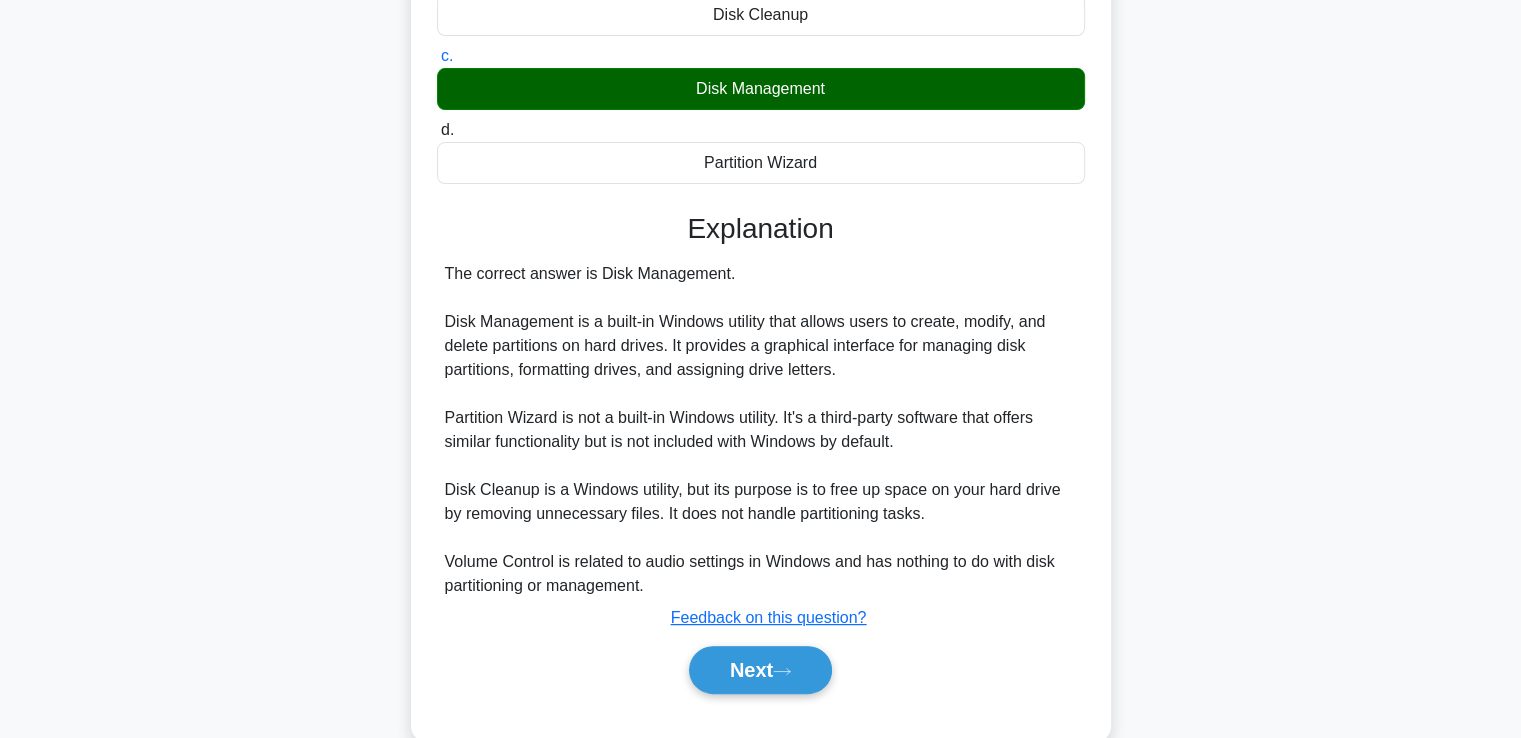 scroll, scrollTop: 316, scrollLeft: 0, axis: vertical 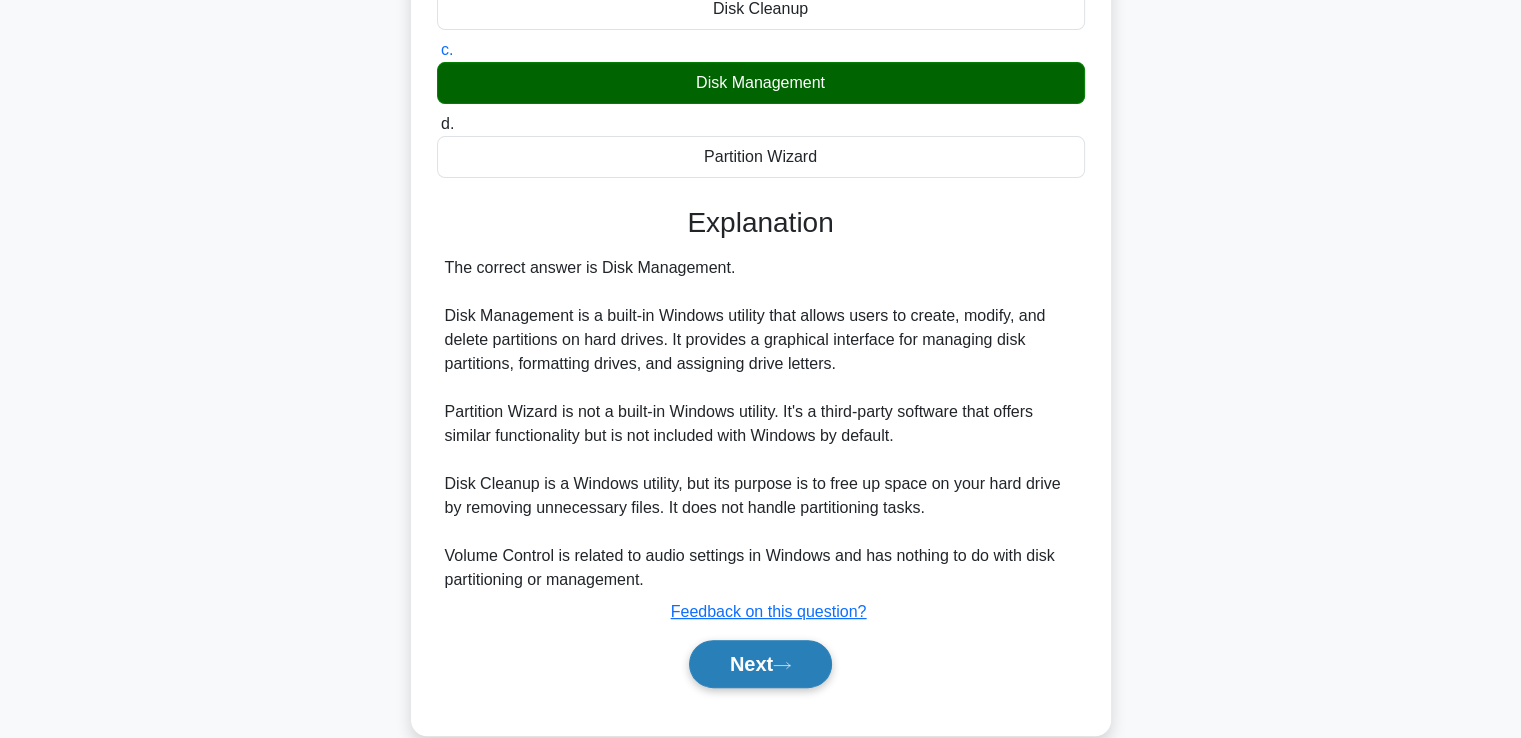 click on "Next" at bounding box center (760, 664) 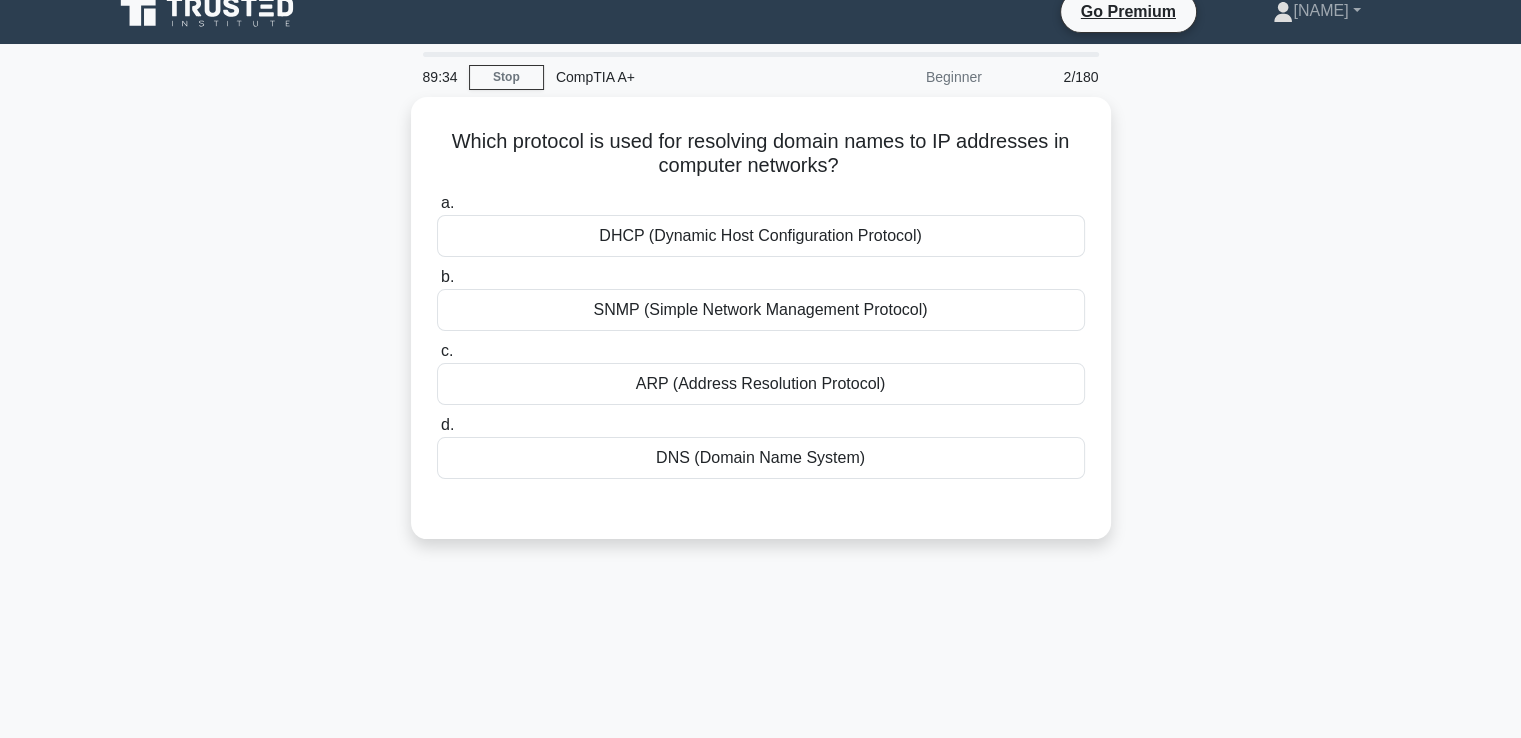 scroll, scrollTop: 0, scrollLeft: 0, axis: both 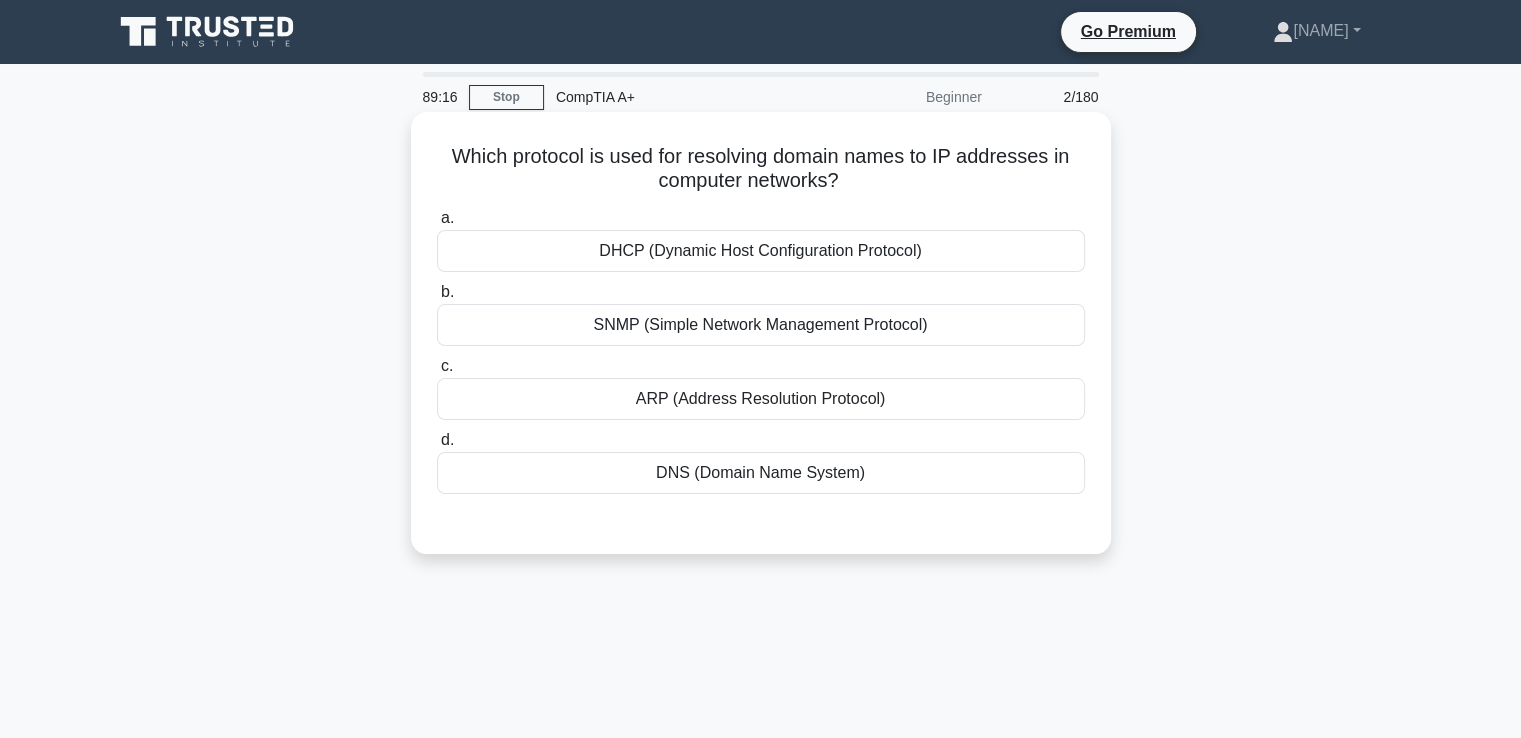 click on "DHCP (Dynamic Host Configuration Protocol)" at bounding box center [761, 251] 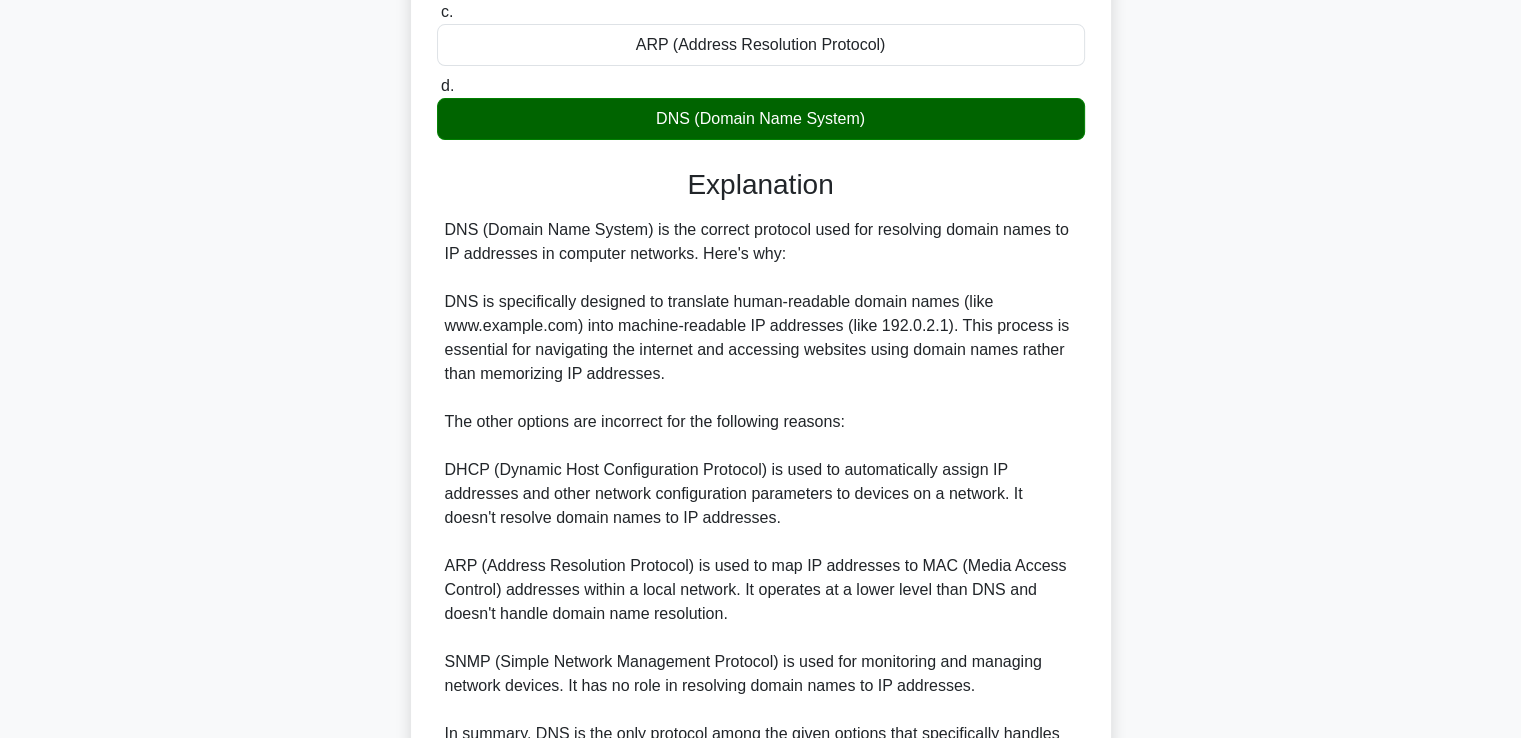 scroll, scrollTop: 0, scrollLeft: 0, axis: both 